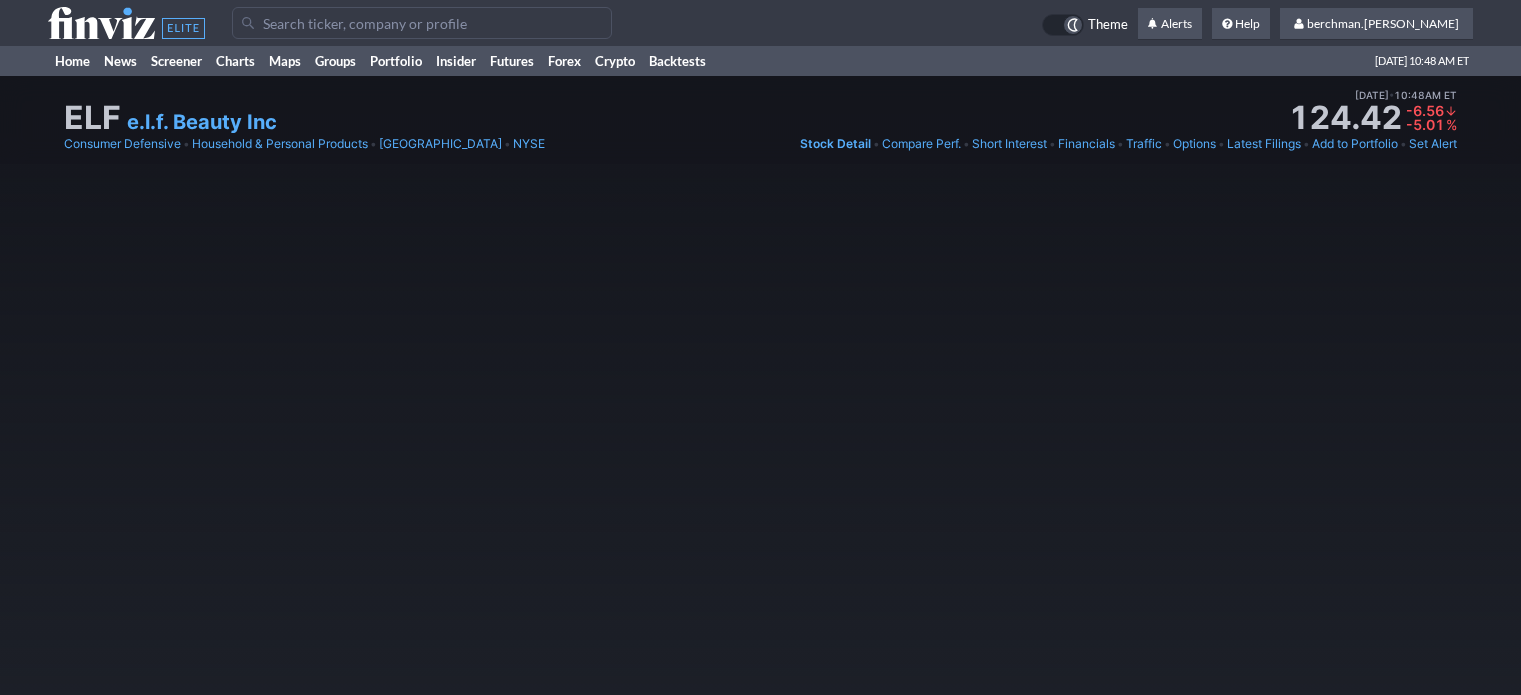 scroll, scrollTop: 0, scrollLeft: 0, axis: both 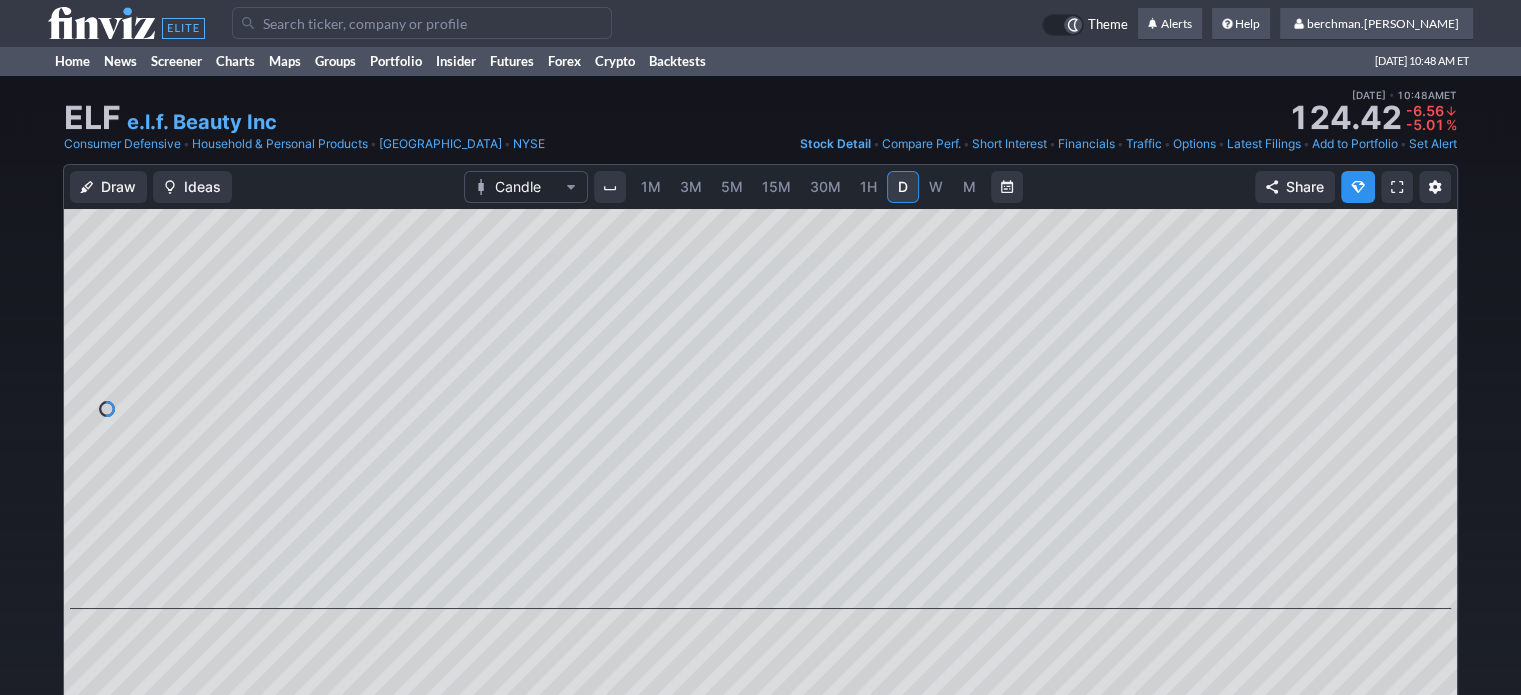 click on "ELF
e.l.f. Beauty Inc
Last Close
Jul 07  •  10:48AM ET
124.42
Dollar change
-6.56
Percentage change
-5.01
%
Last Close Jul 07   •   10:48AM  ET 124.42 Dollar change -6.56 Percentage change -5.01 %" at bounding box center [760, 108] 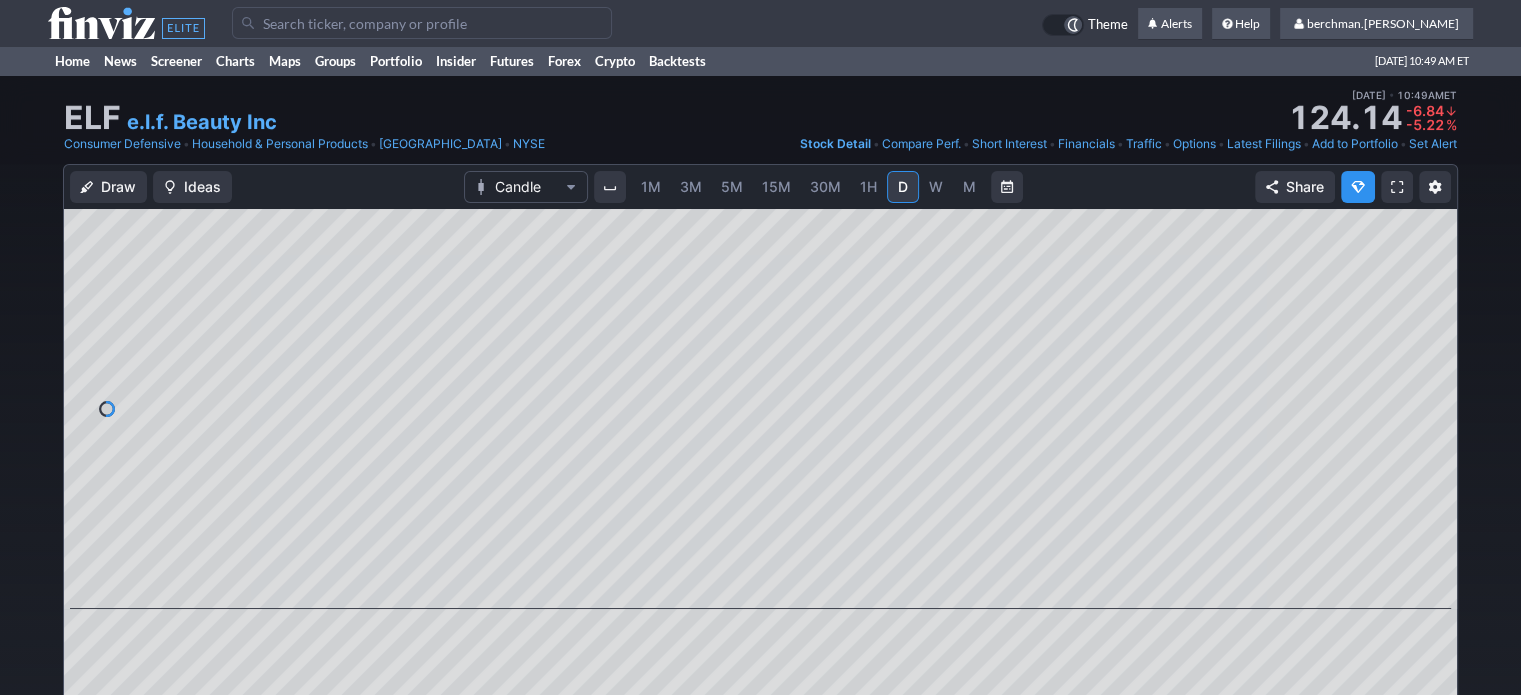 click at bounding box center (422, 23) 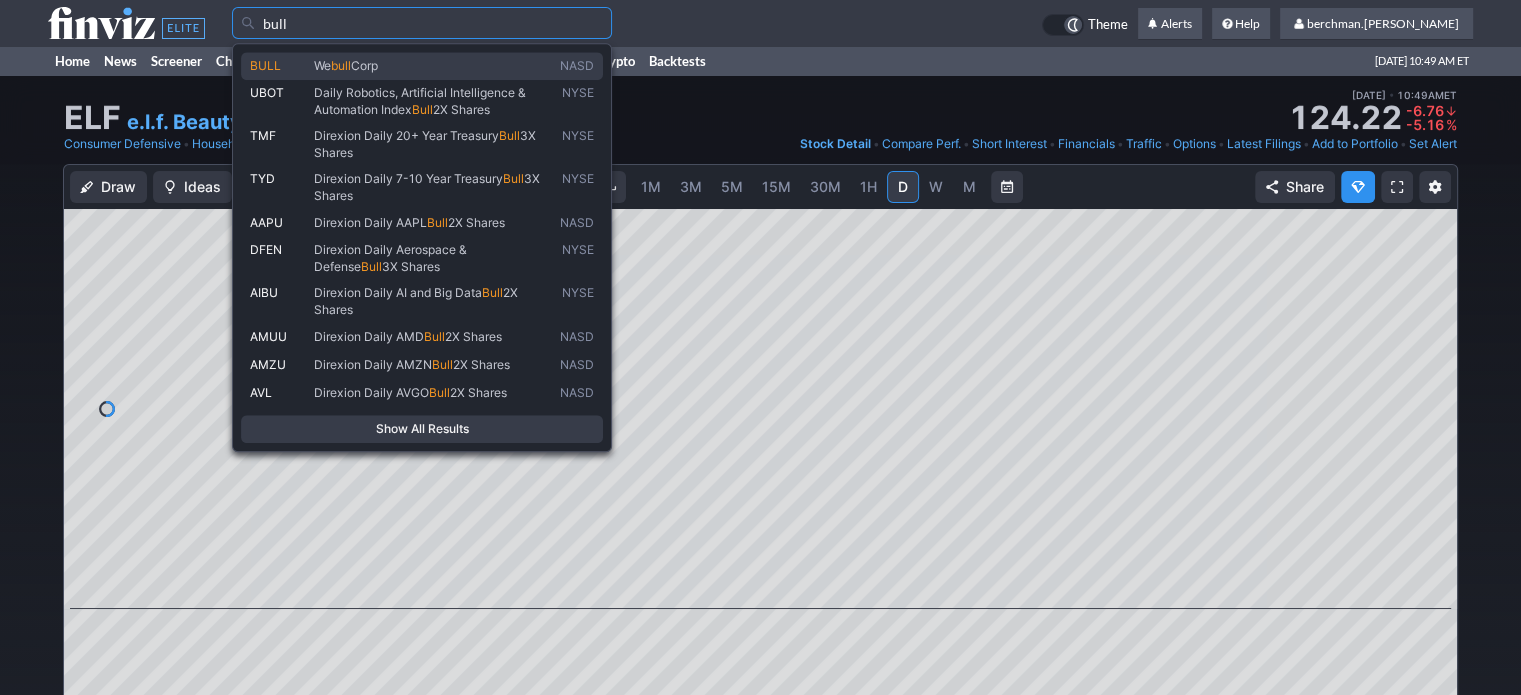 click on "We" at bounding box center [322, 65] 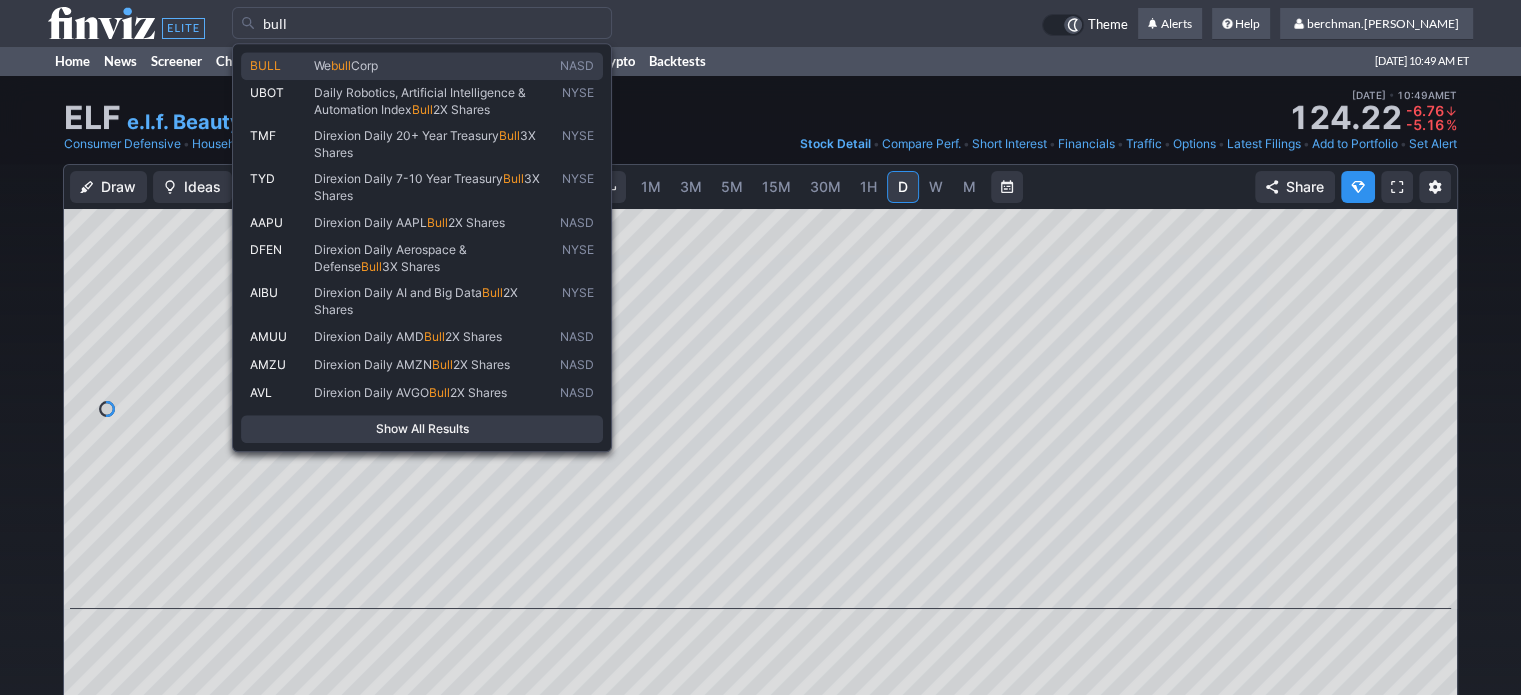 type on "BULL" 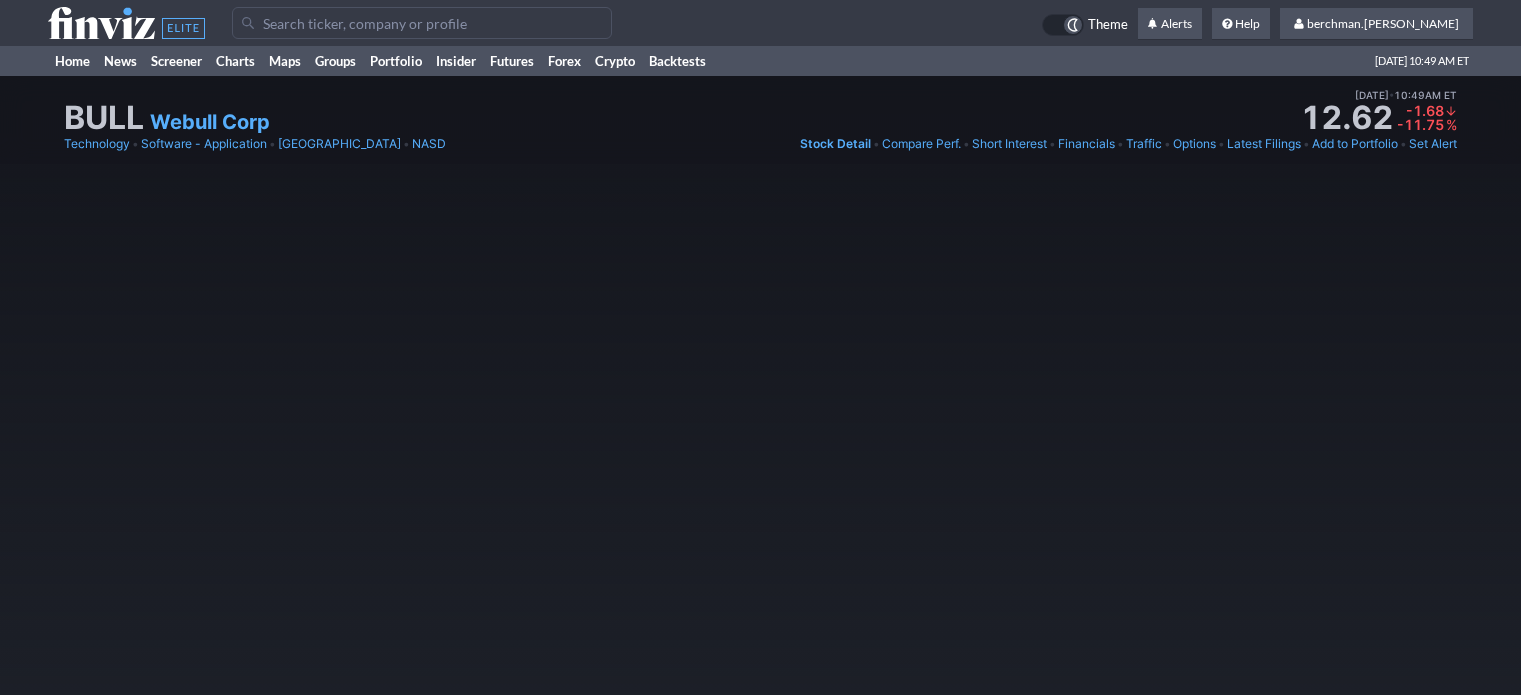 scroll, scrollTop: 0, scrollLeft: 0, axis: both 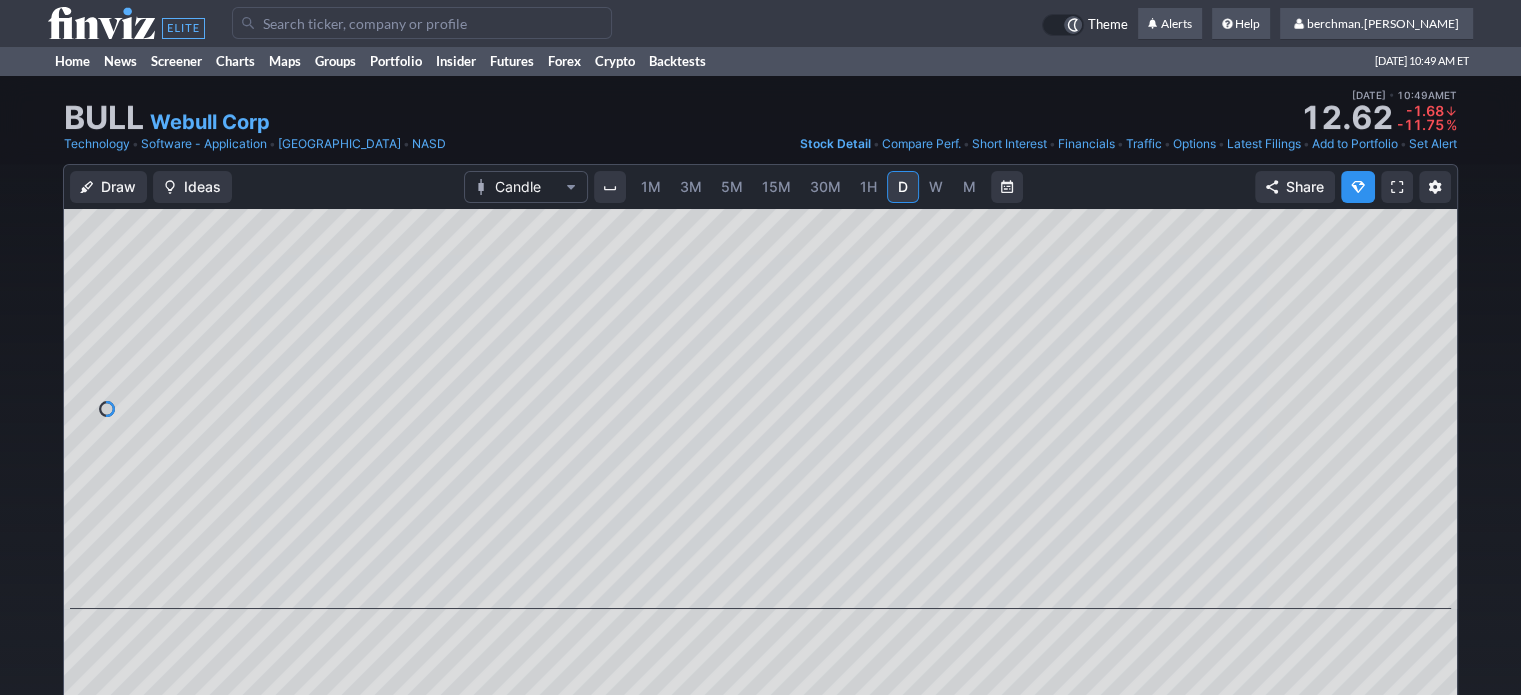 click at bounding box center (422, 23) 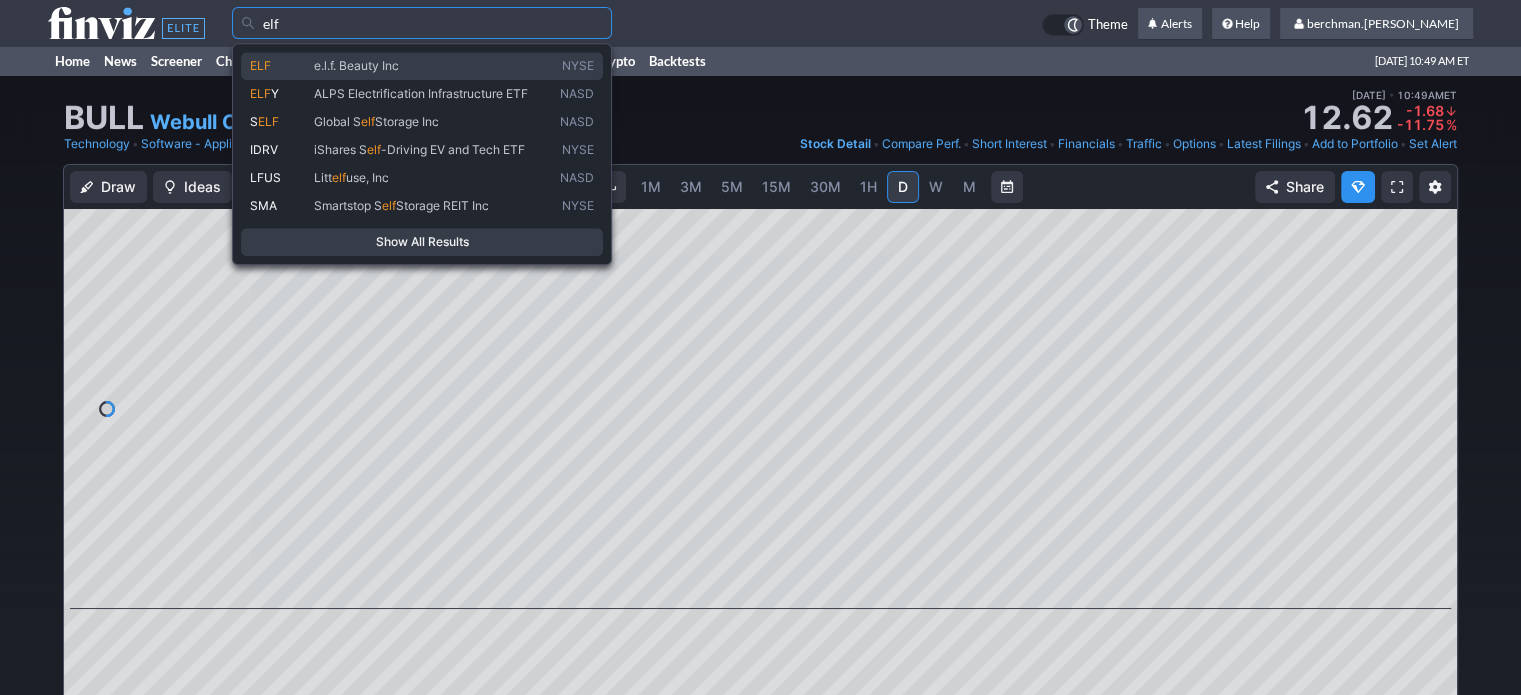 click on "e.l.f. Beauty Inc" at bounding box center (433, 66) 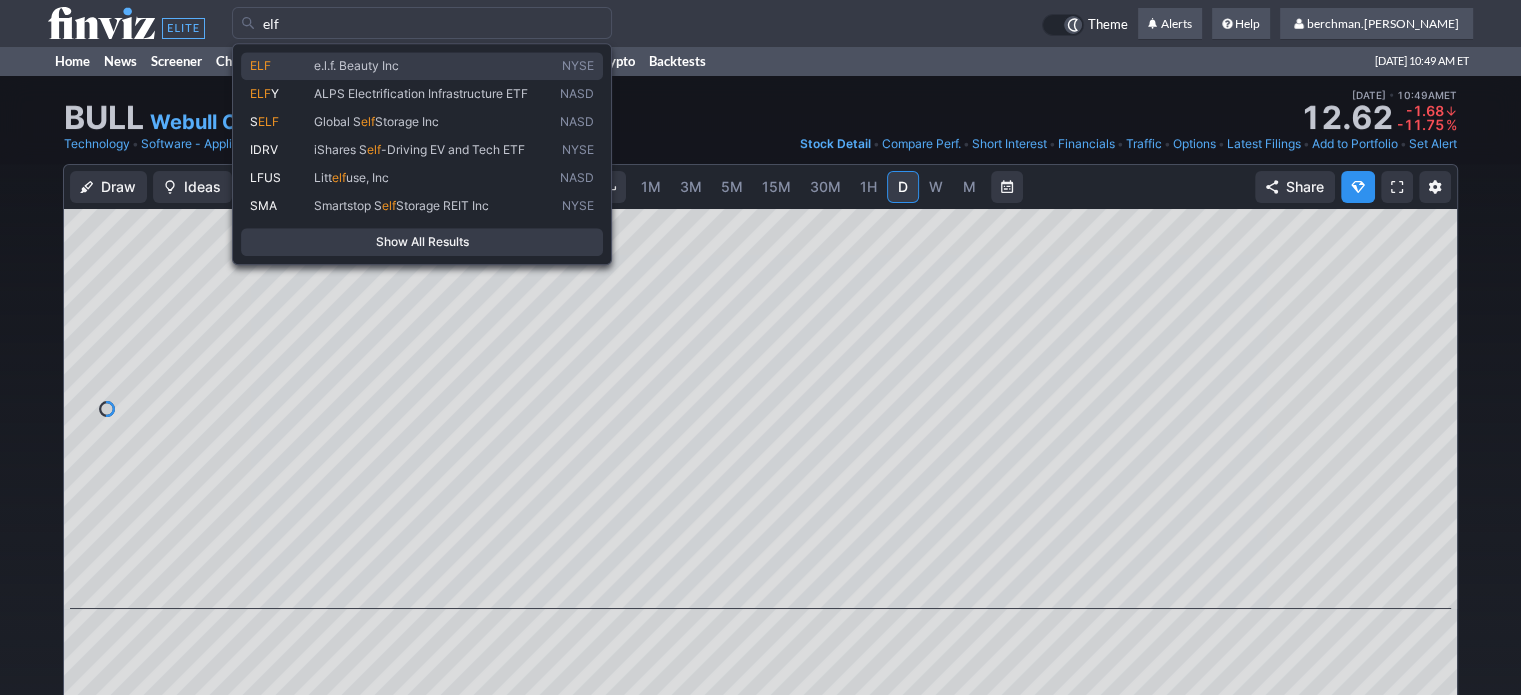 type on "ELF" 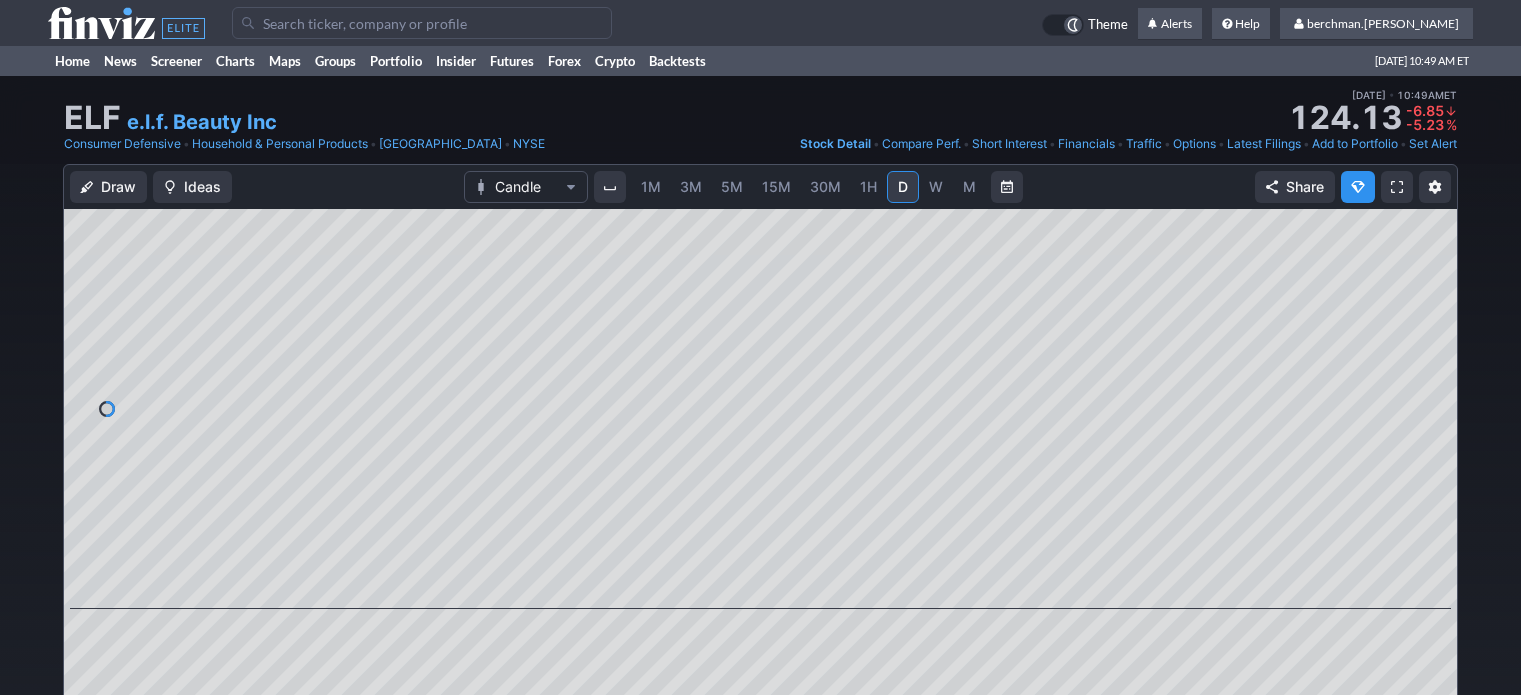 click at bounding box center (422, 23) 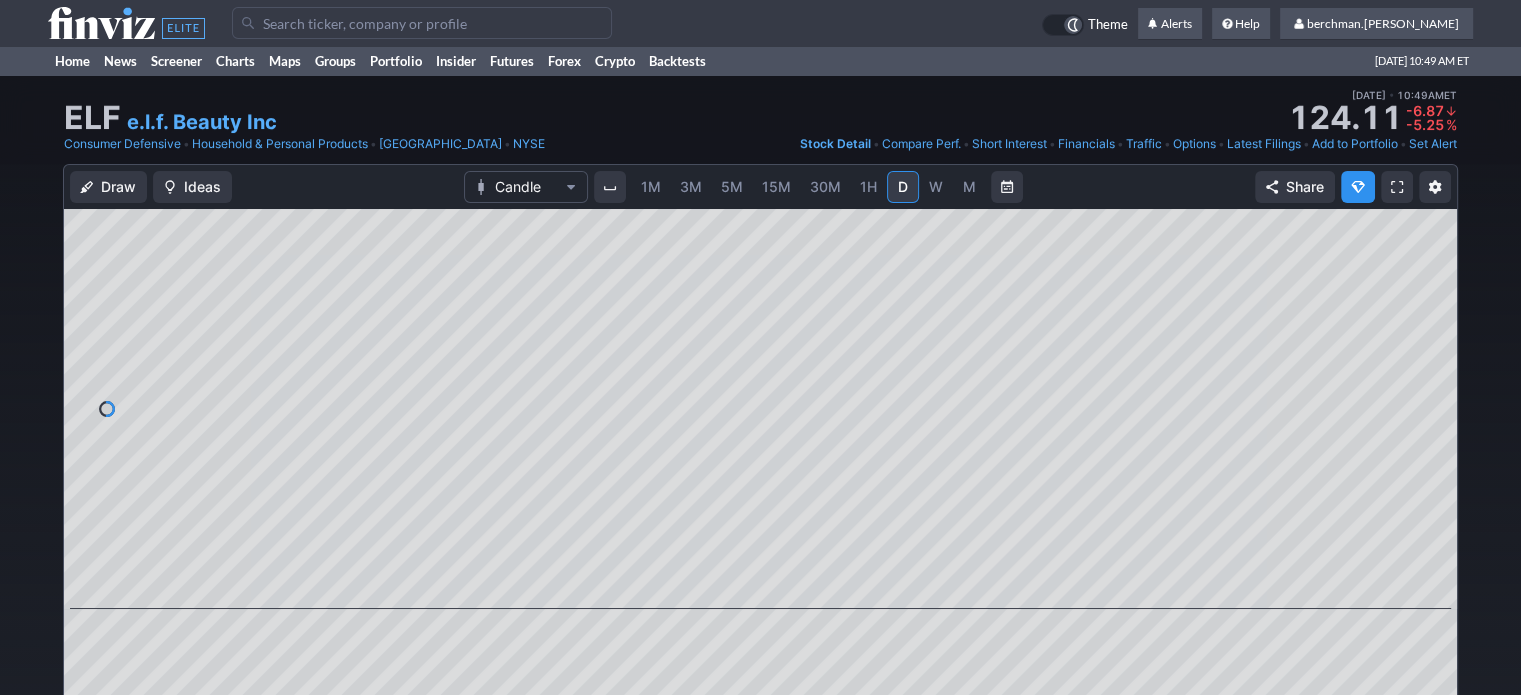 scroll, scrollTop: 0, scrollLeft: 0, axis: both 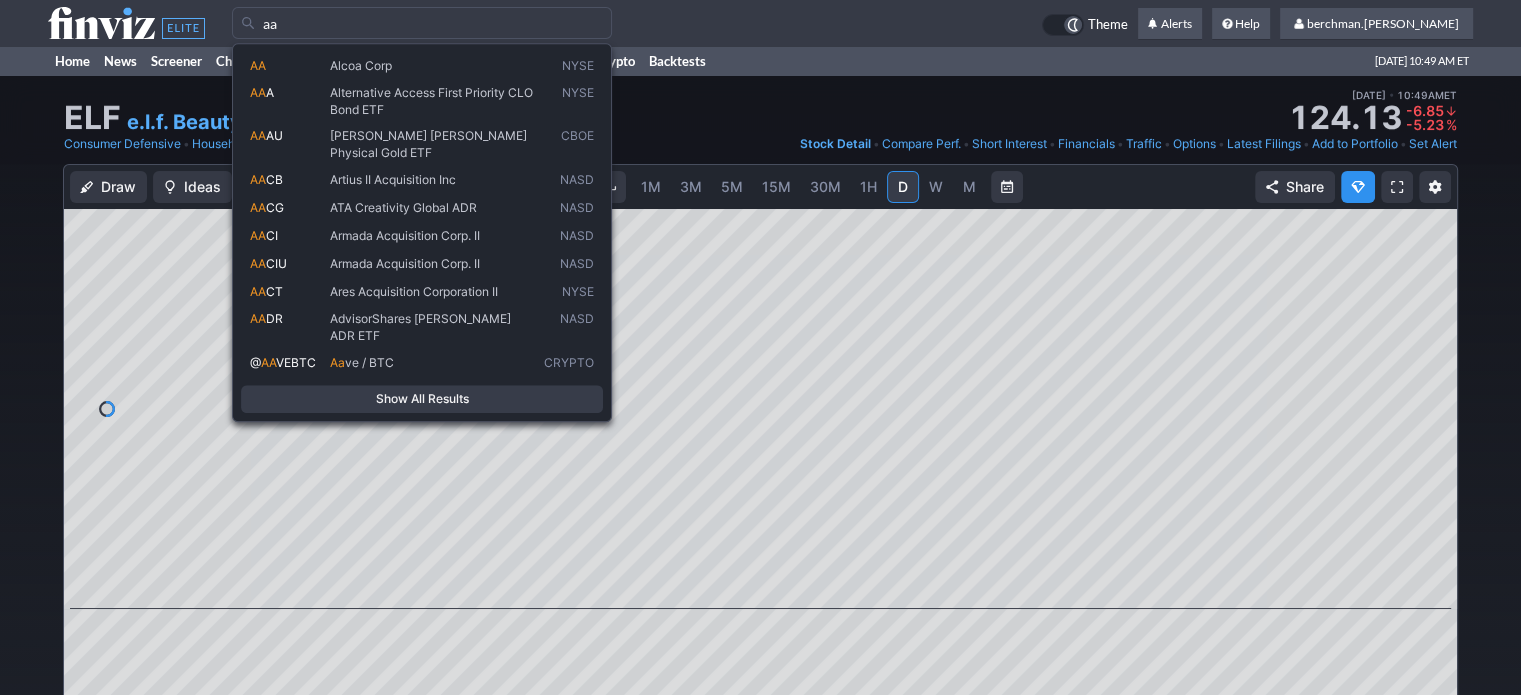 type on "a" 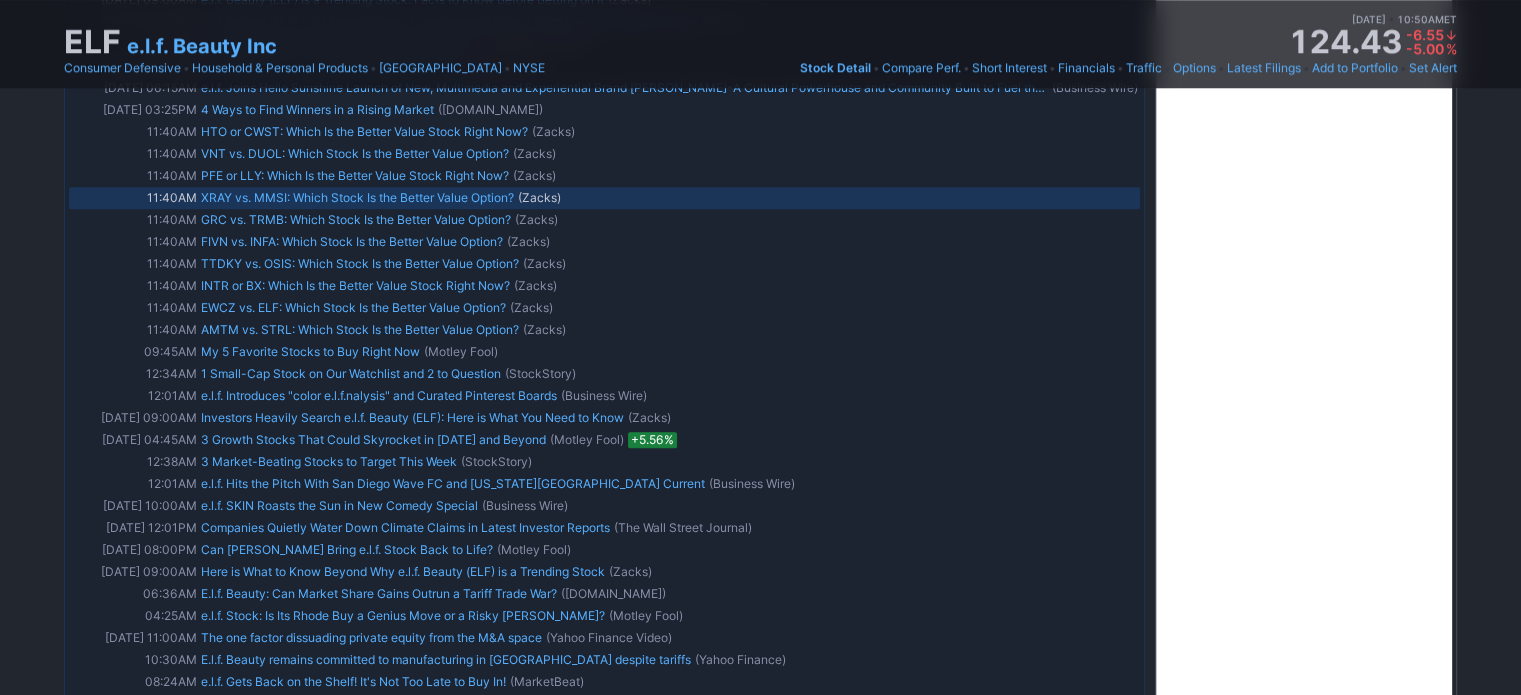 scroll, scrollTop: 1400, scrollLeft: 0, axis: vertical 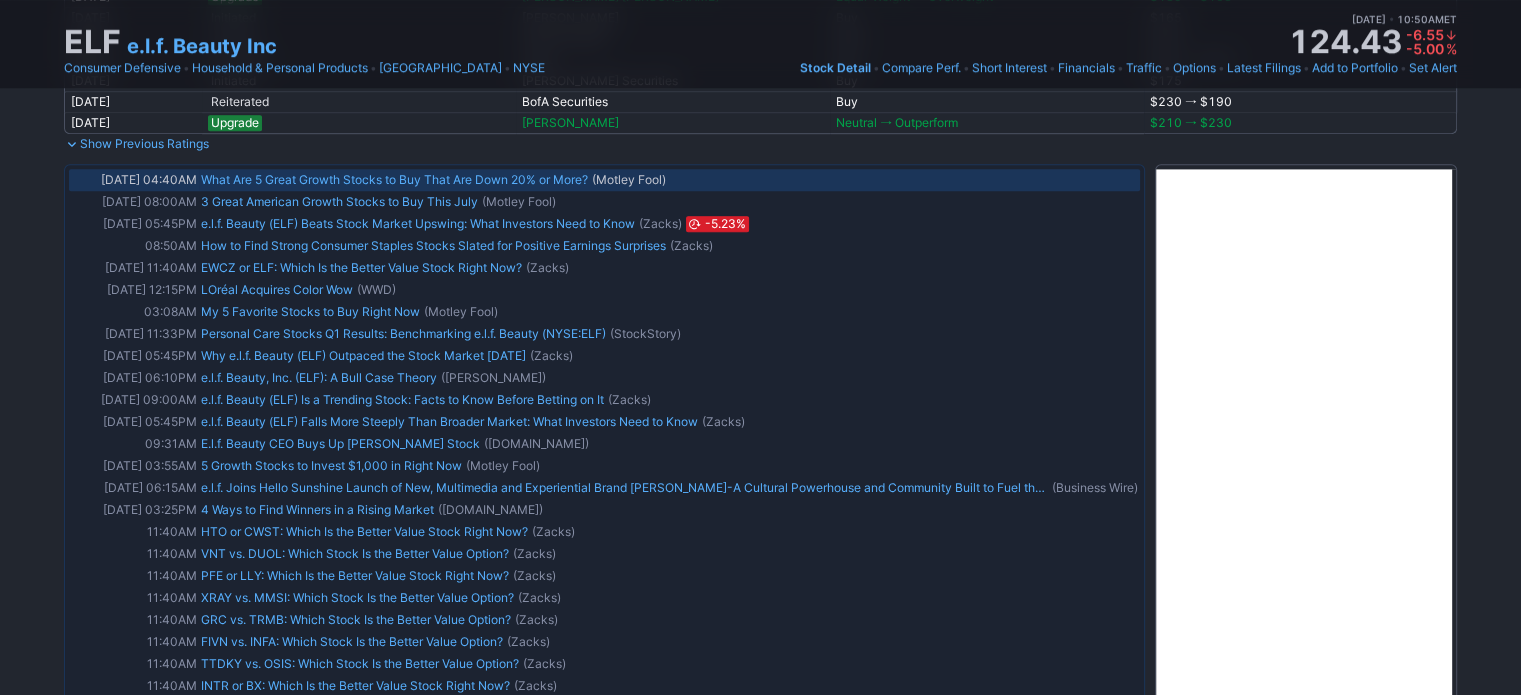 click on "What Are 5 Great Growth Stocks to Buy That Are Down 20% or More?" at bounding box center (394, 179) 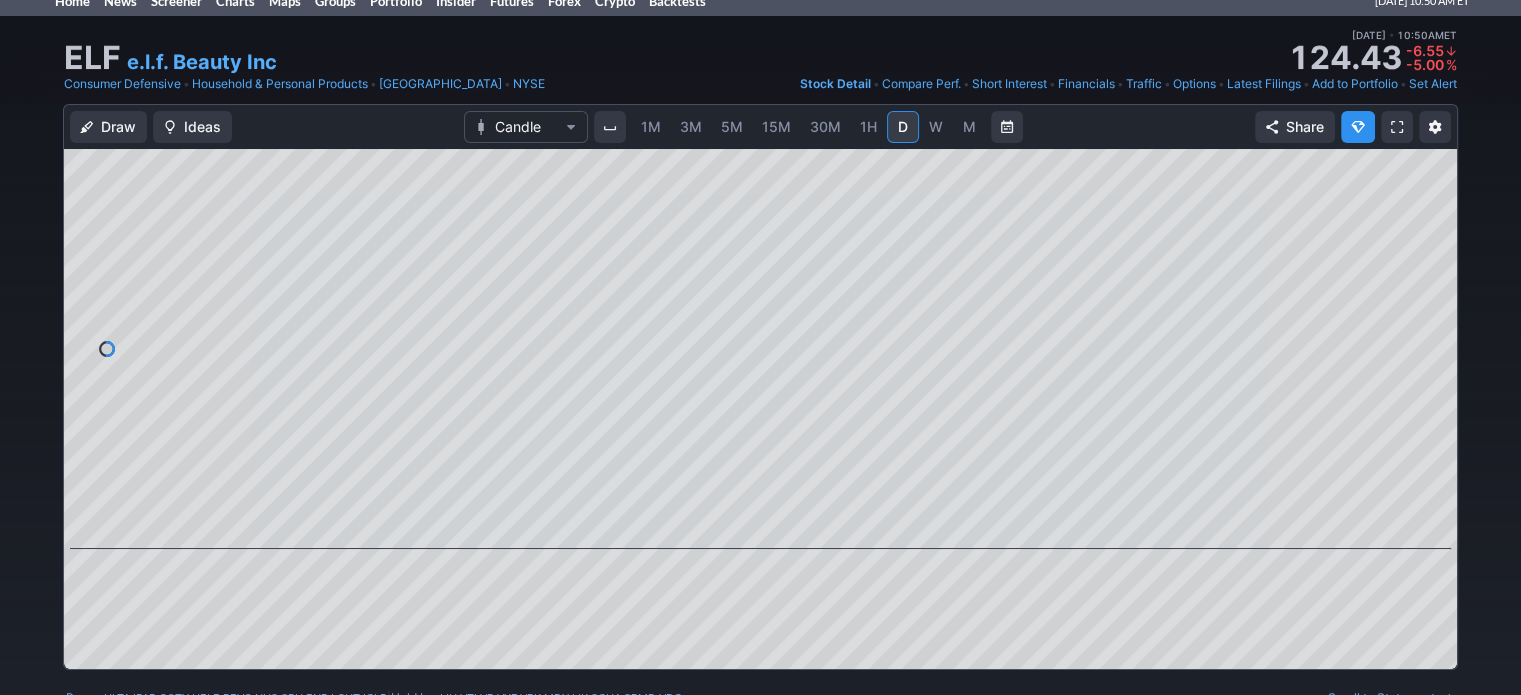 scroll, scrollTop: 0, scrollLeft: 0, axis: both 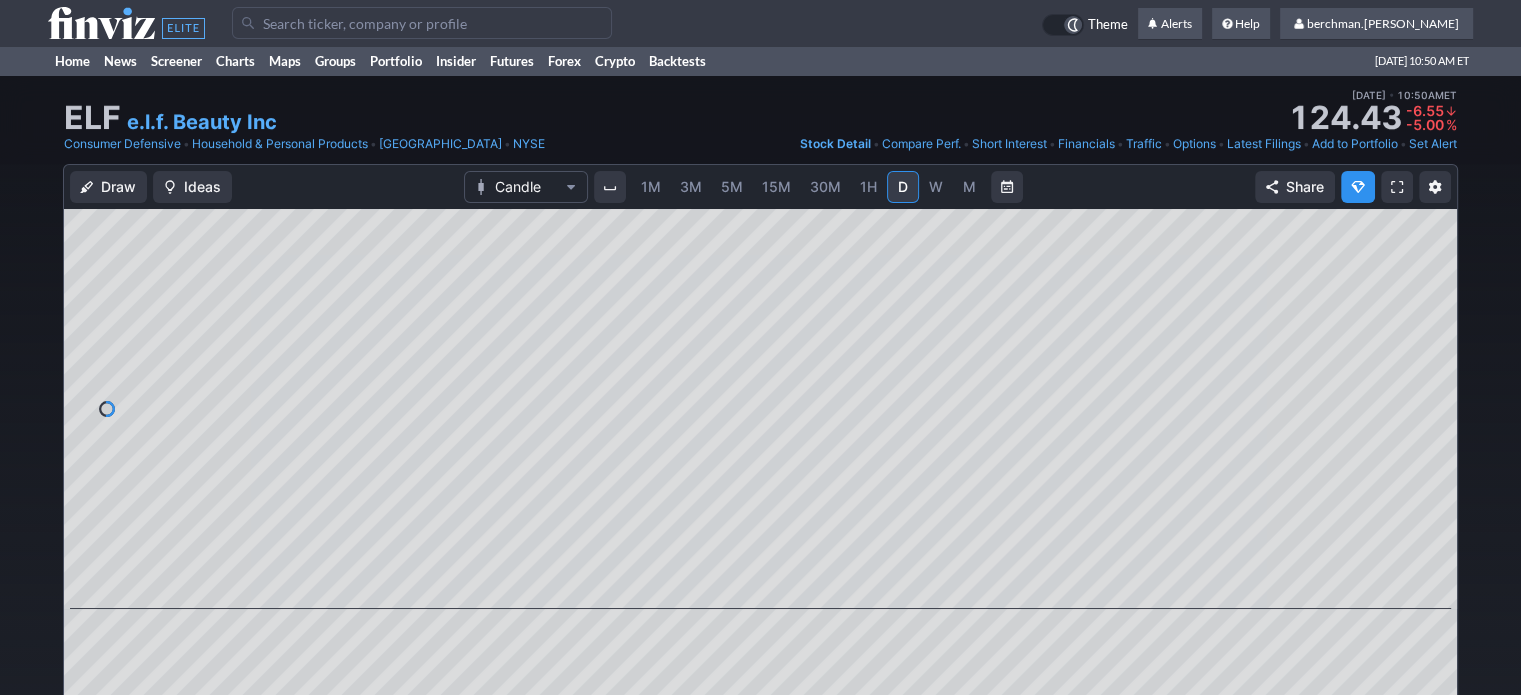 click at bounding box center [422, 23] 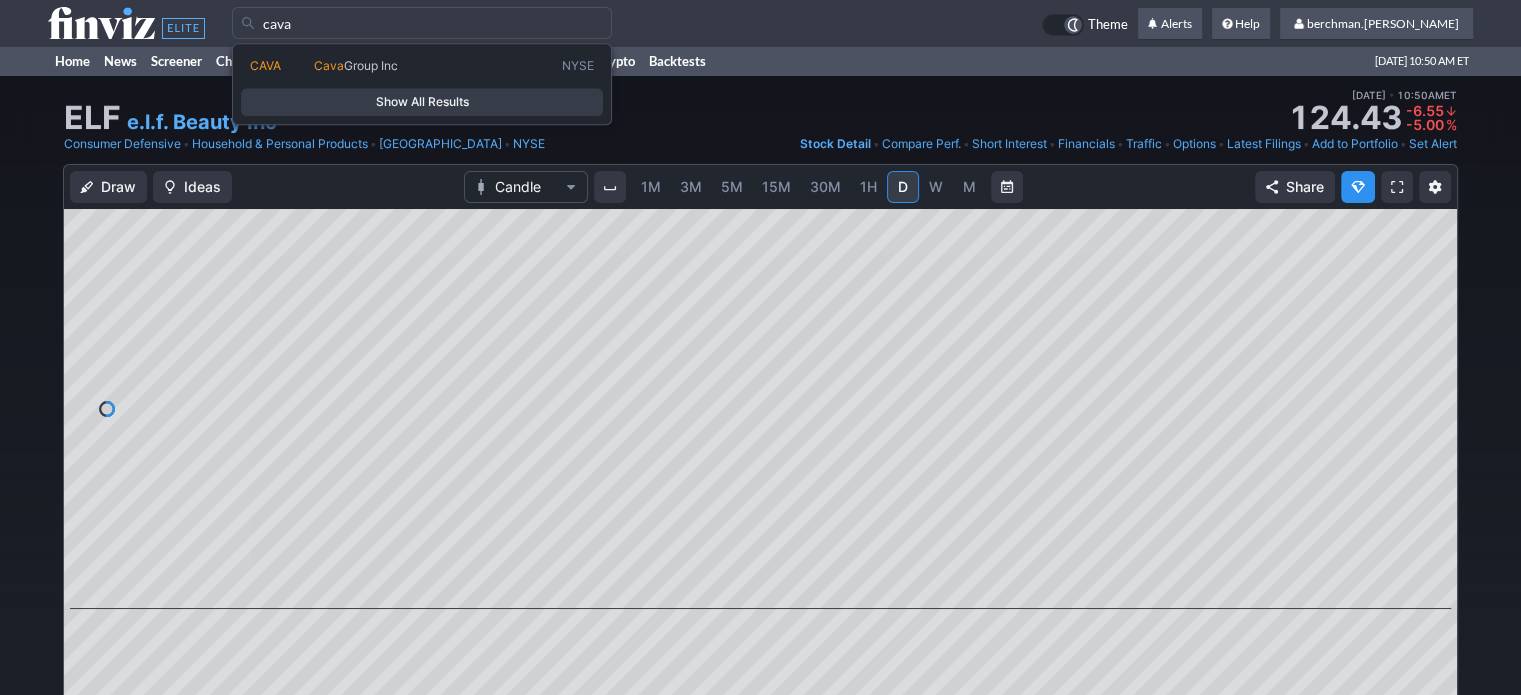 click on "CAVA Cava  Group Inc NYSE Show All Results" at bounding box center [422, 84] 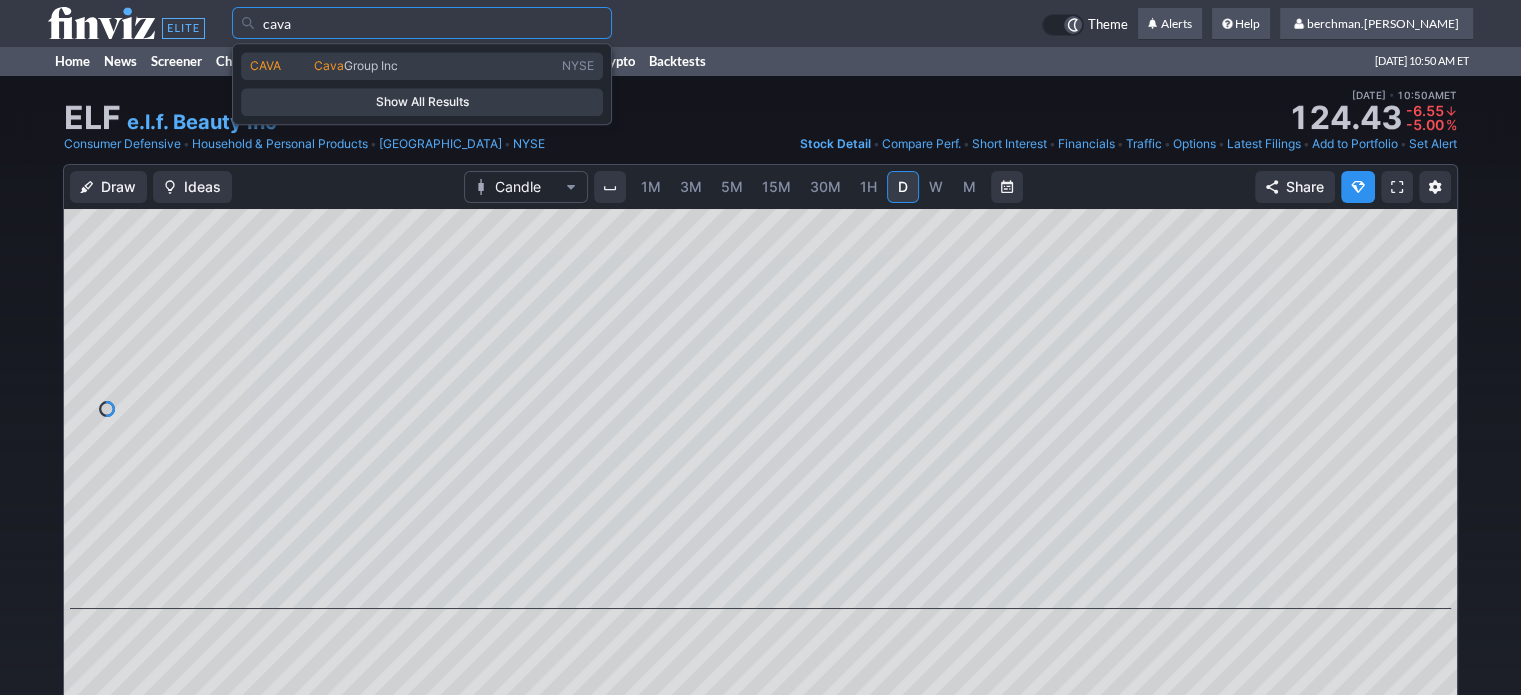 click on "Cava  Group Inc" at bounding box center (434, 66) 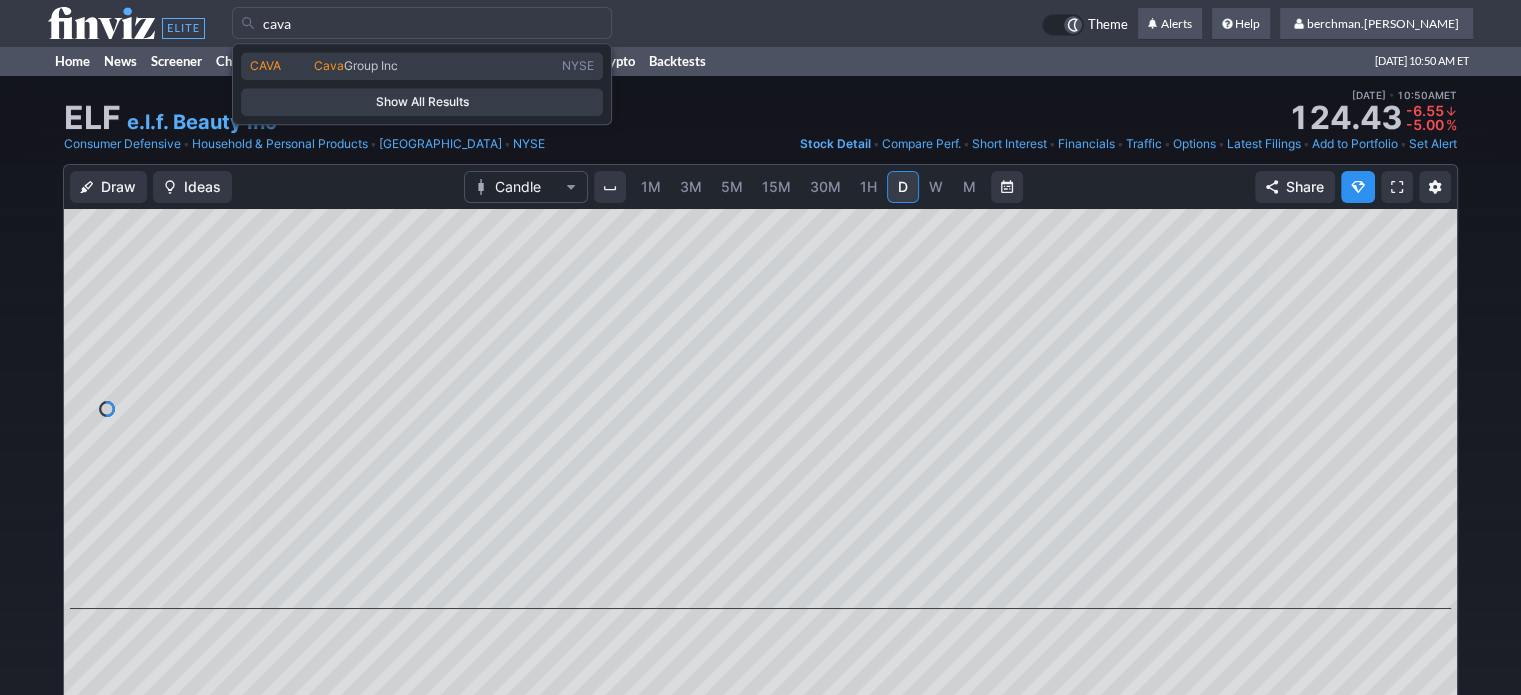 type on "CAVA" 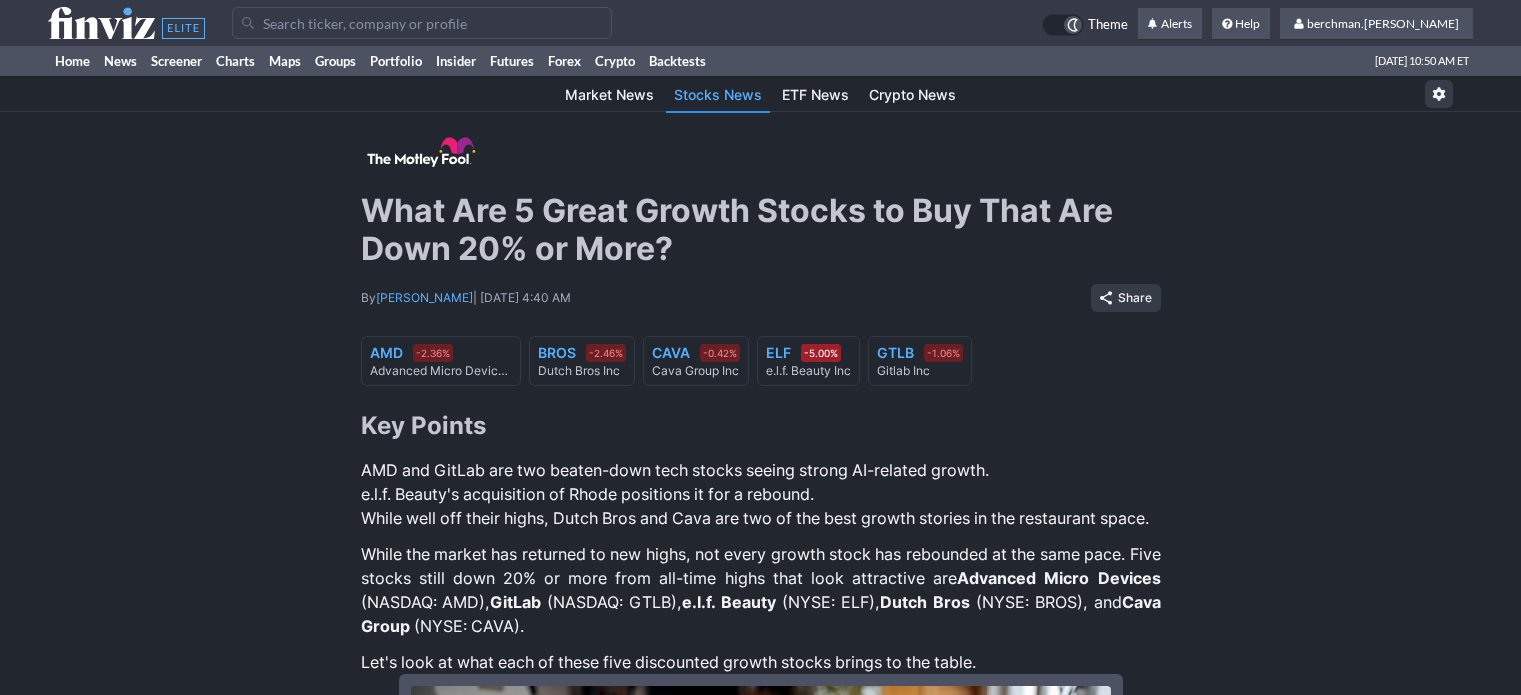 scroll, scrollTop: 0, scrollLeft: 0, axis: both 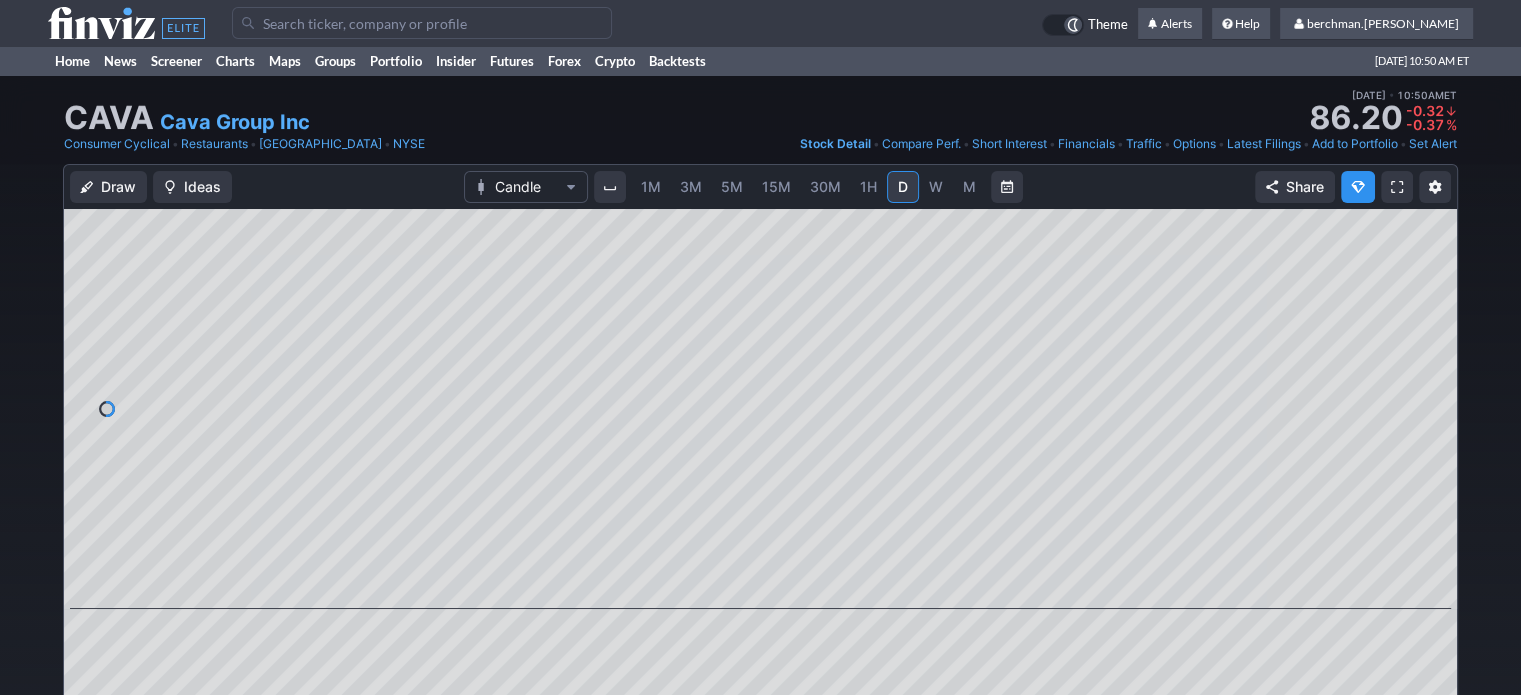 click on "M" at bounding box center [969, 186] 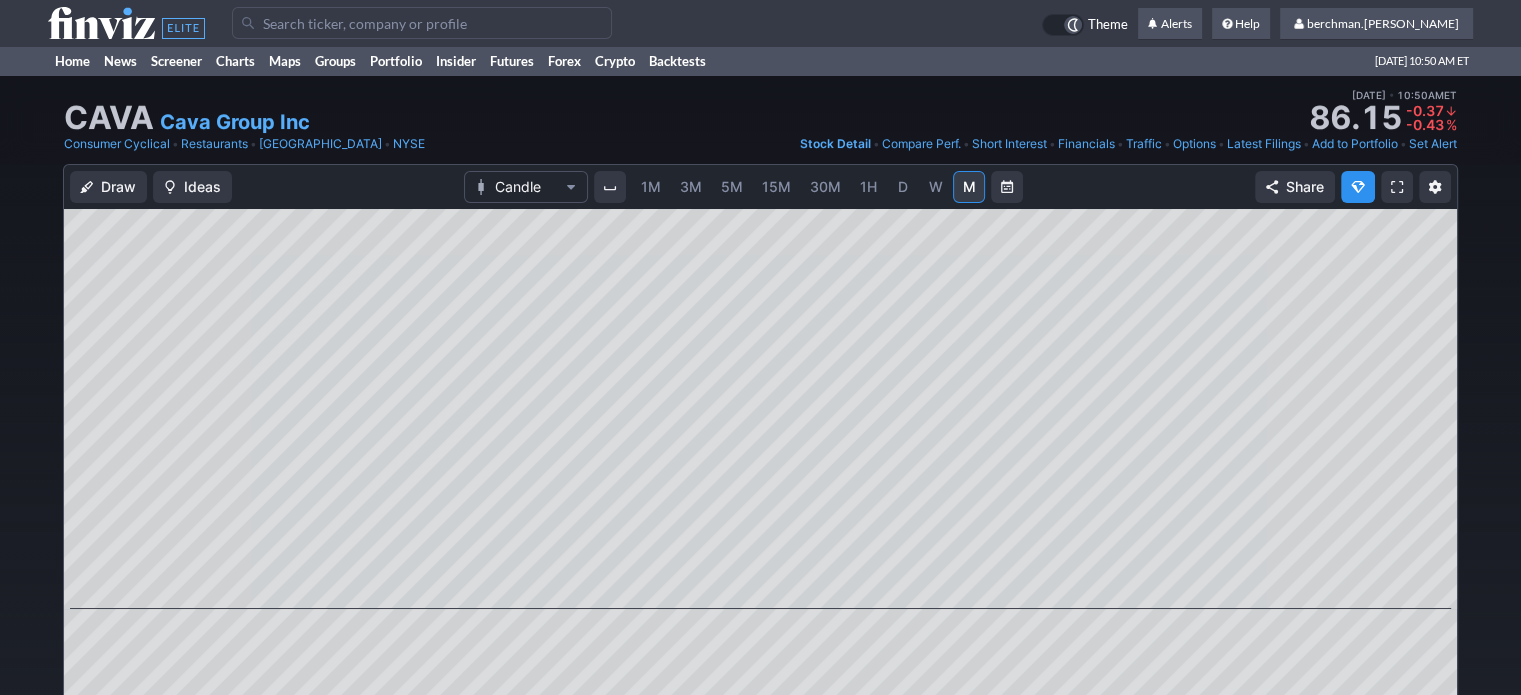 click on "W" at bounding box center [936, 187] 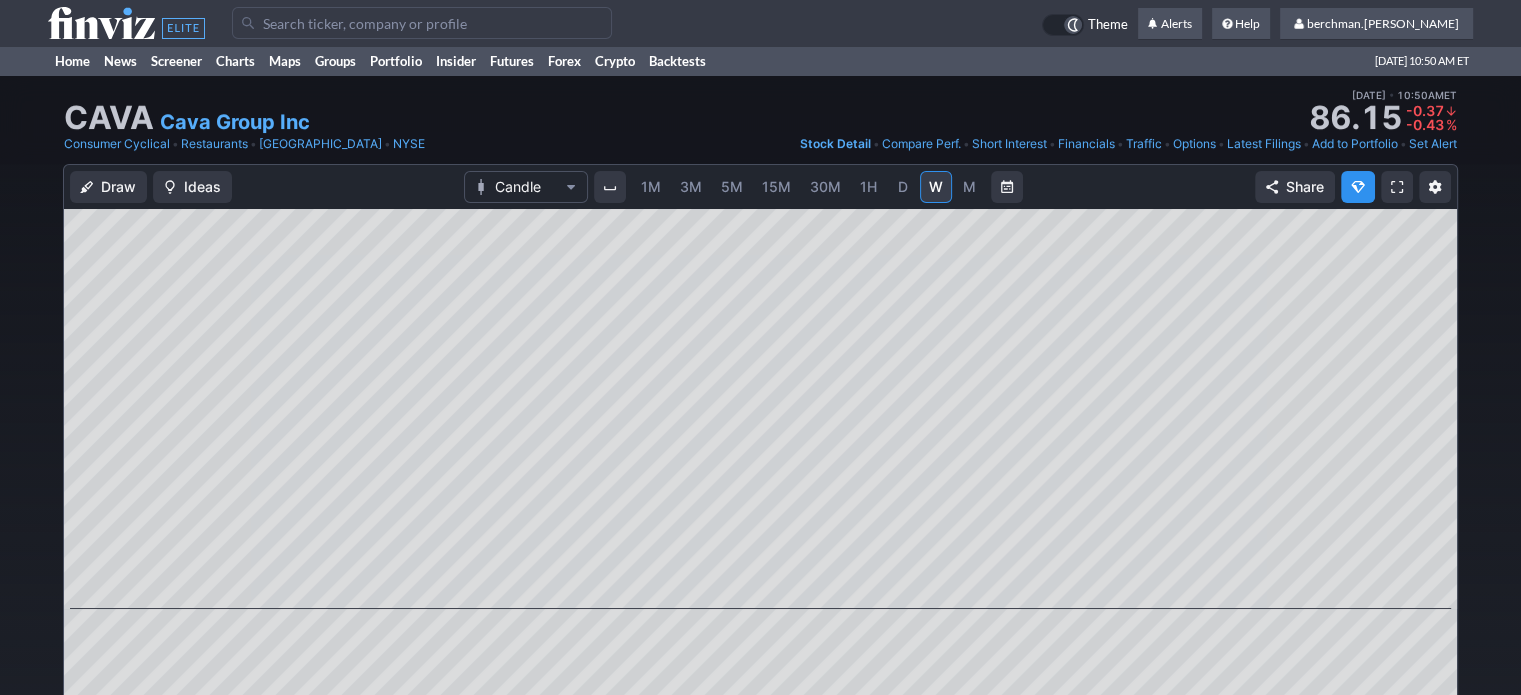 click at bounding box center (422, 23) 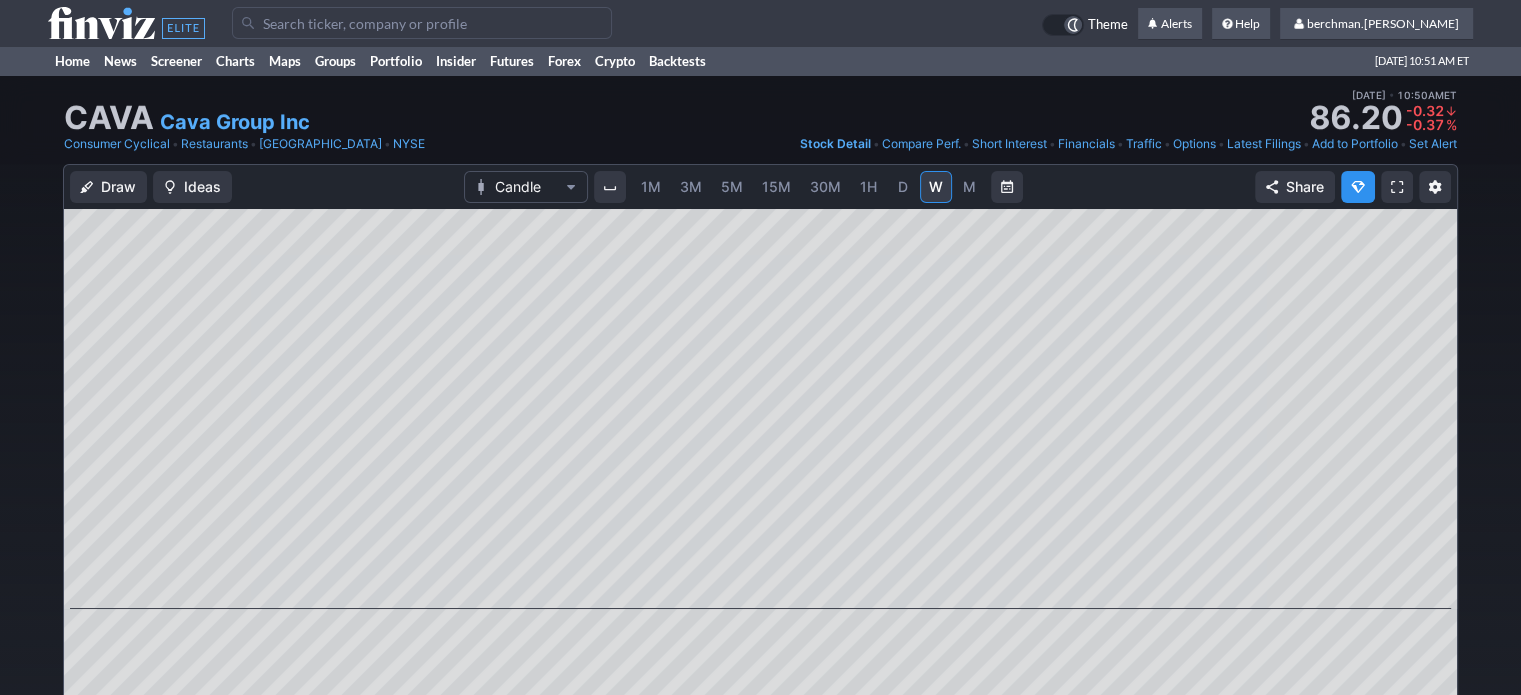 click on "D" at bounding box center [903, 187] 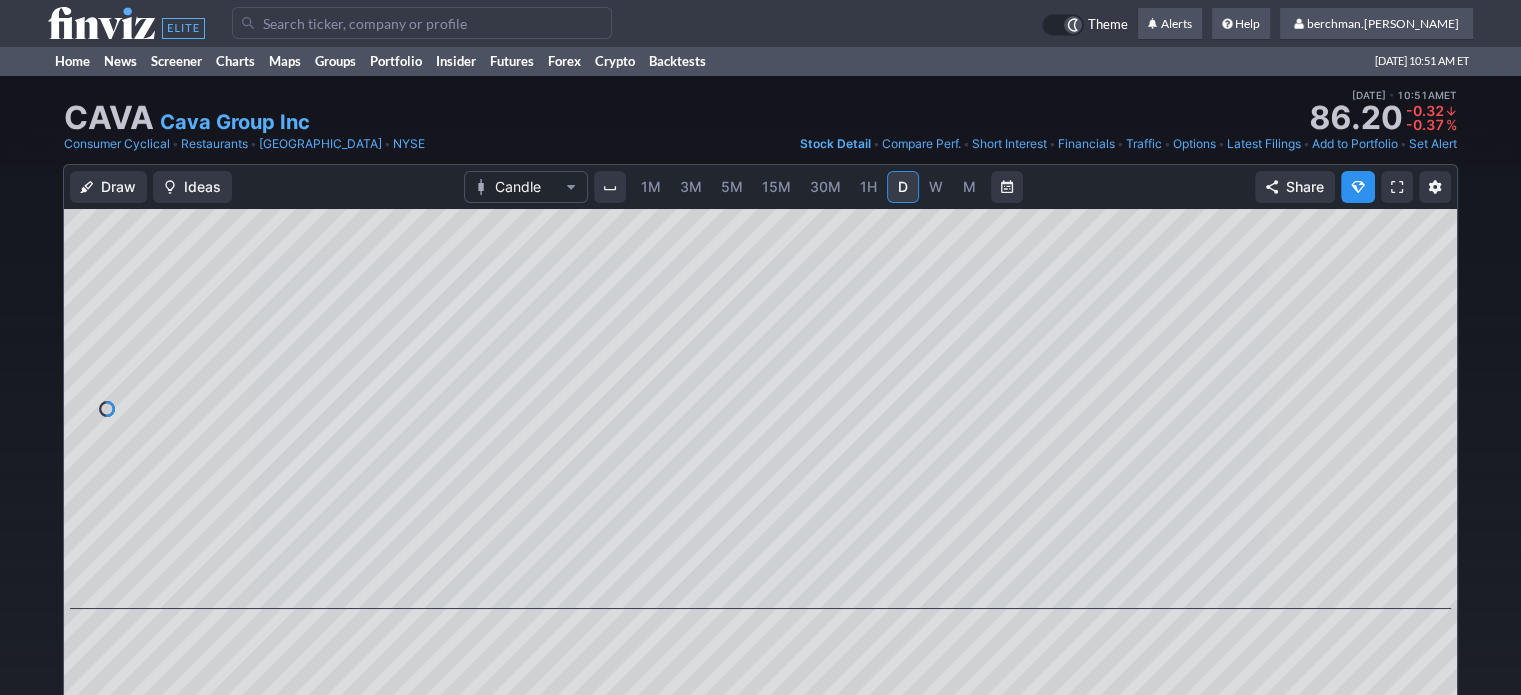 click at bounding box center [422, 23] 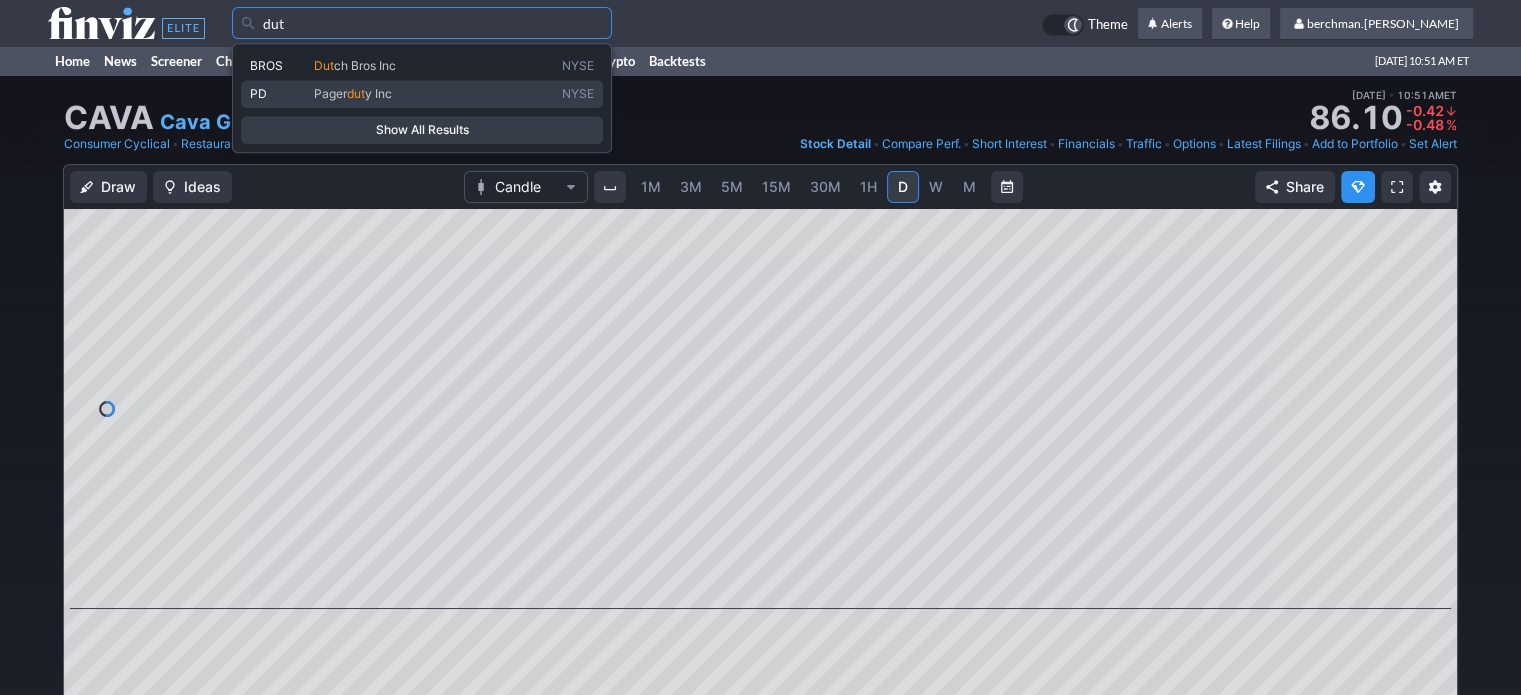 click on "PD Pager dut y Inc NYSE" at bounding box center (422, 94) 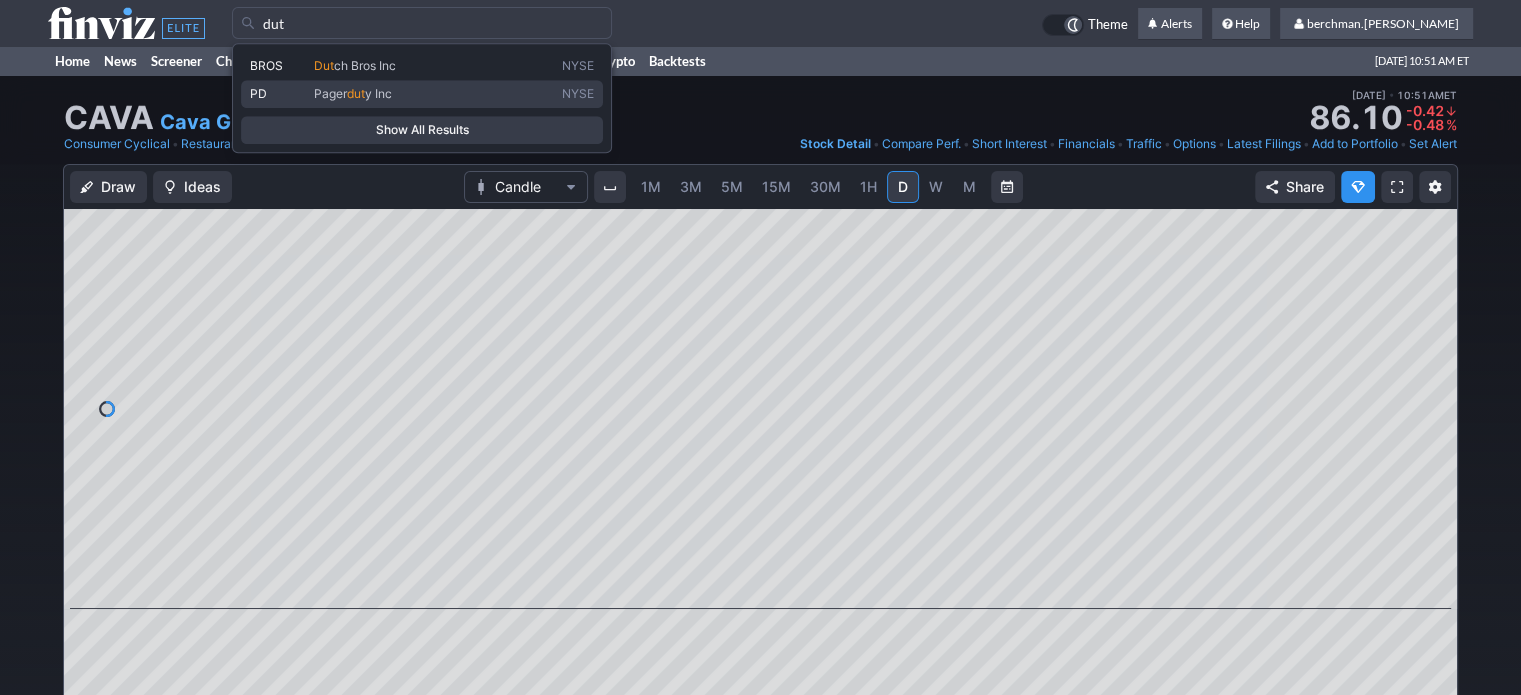 type on "PD" 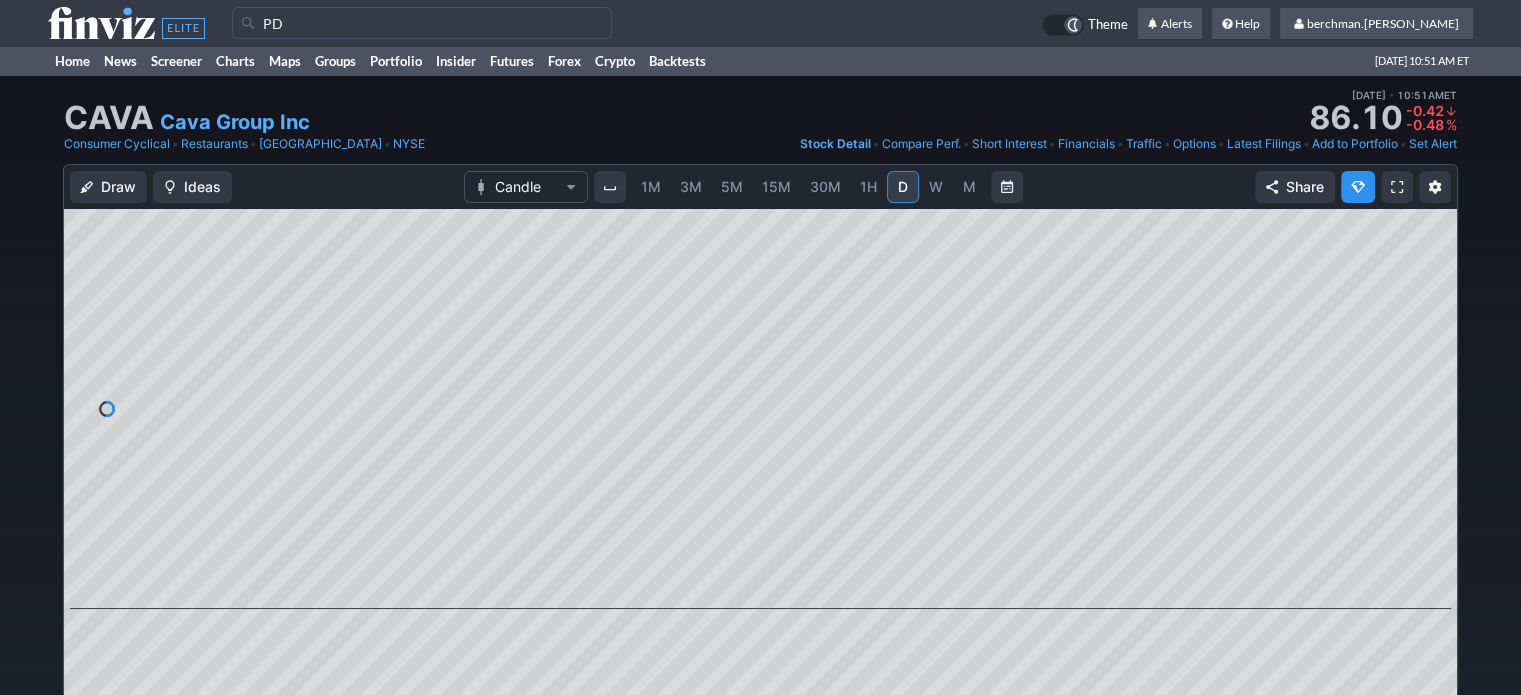 click on "BROS Dutch Bros Inc NYSE PD Pagerduty Inc NYSE Show All Results" at bounding box center (422, 98) 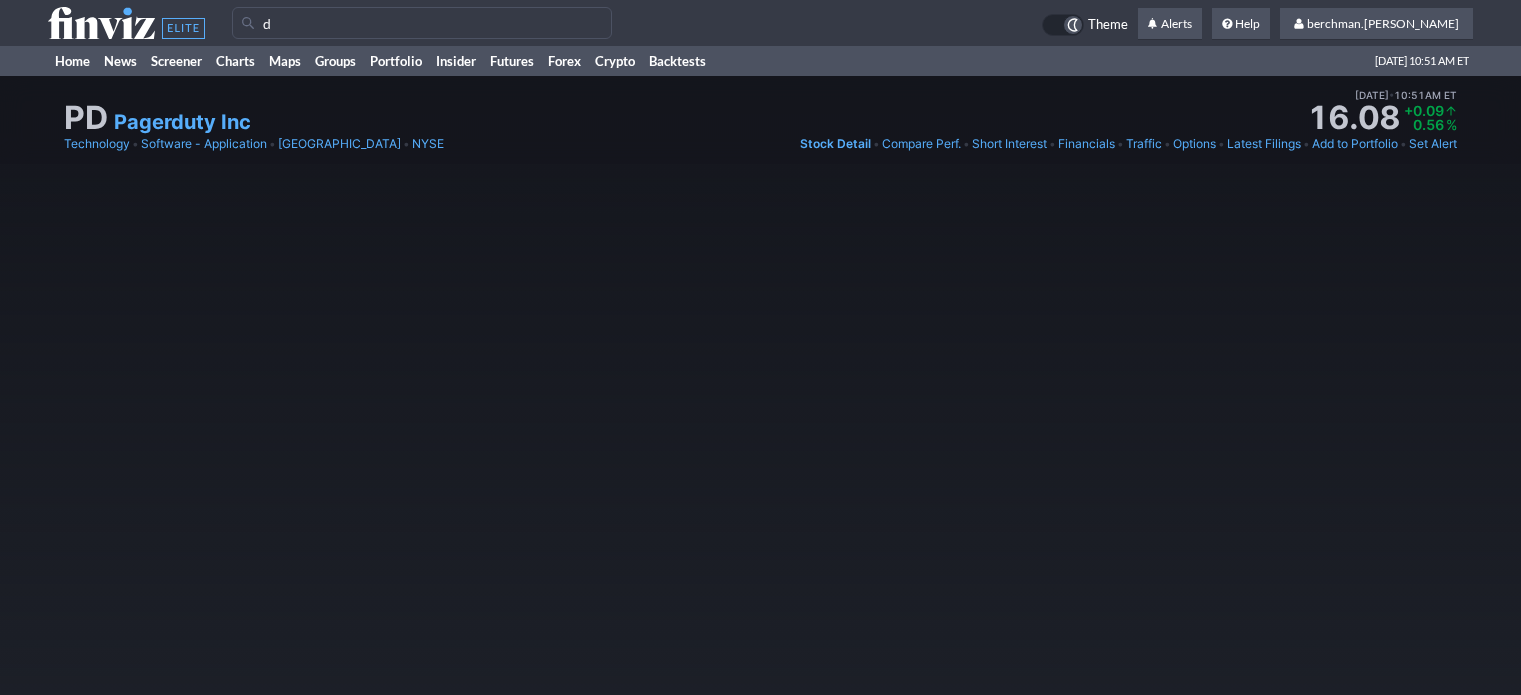 scroll, scrollTop: 0, scrollLeft: 0, axis: both 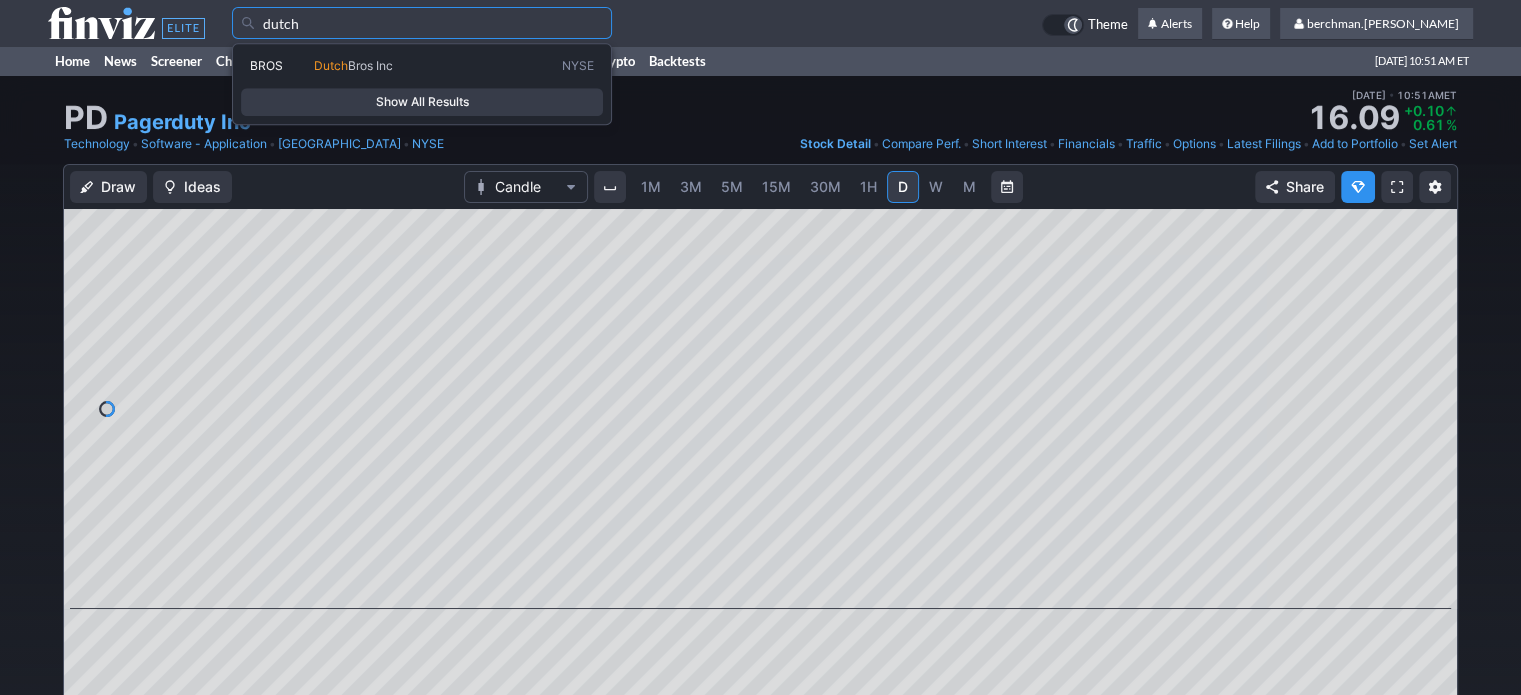 click on "Dutch  Bros Inc" at bounding box center (434, 66) 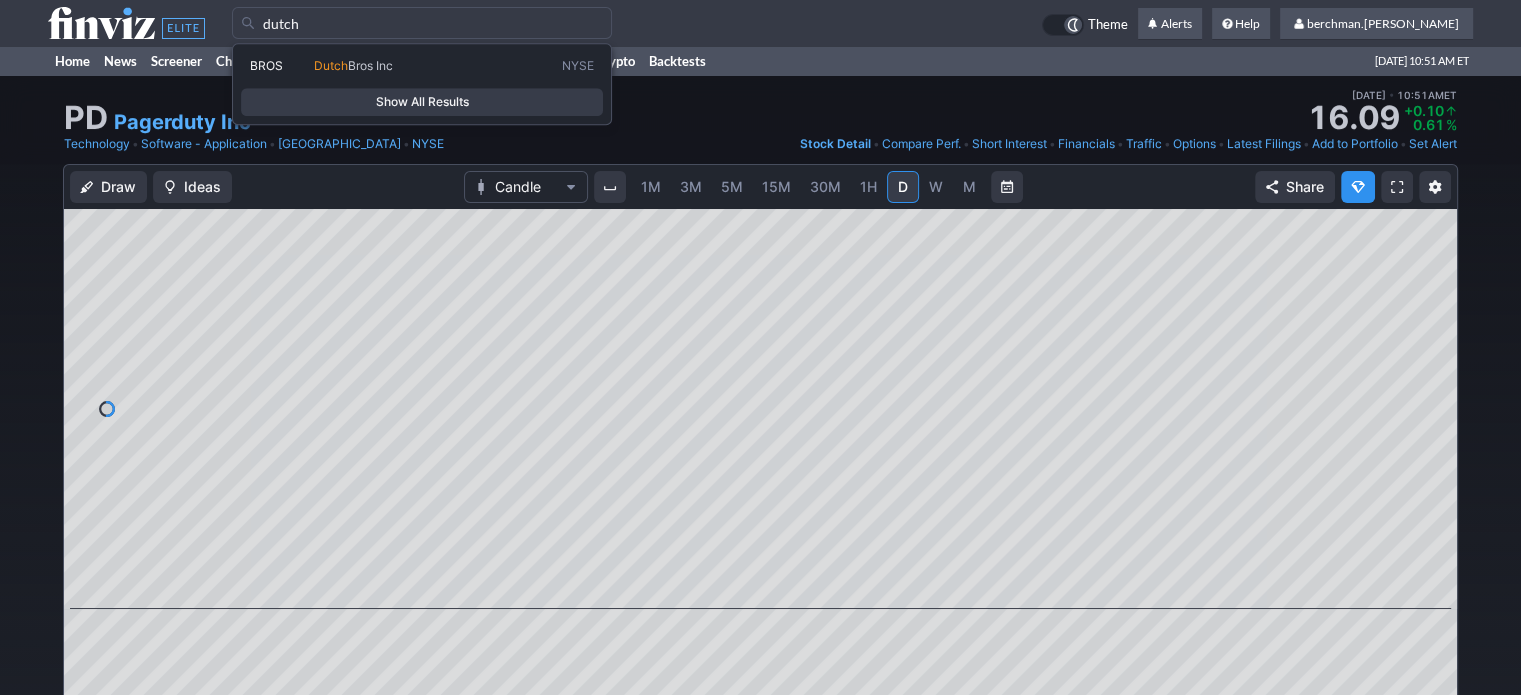 type on "BROS" 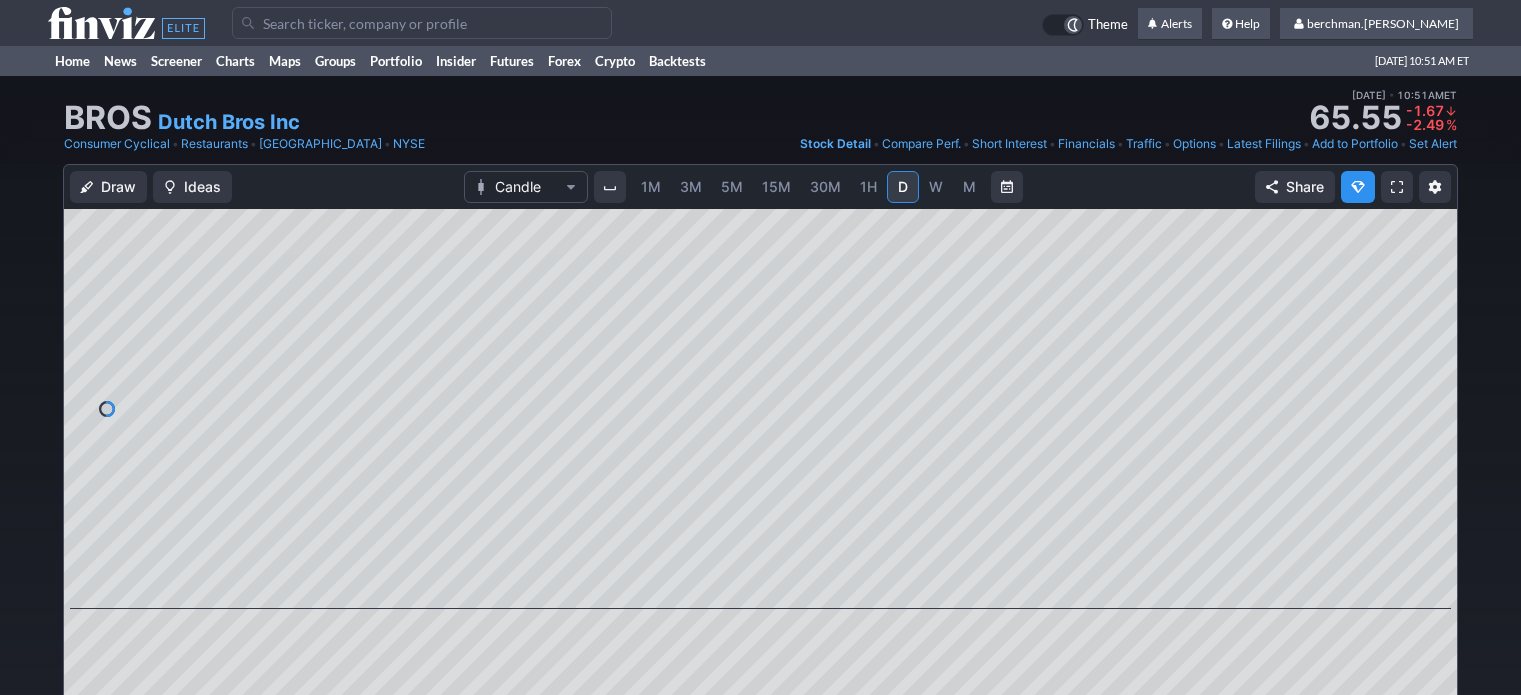 scroll, scrollTop: 0, scrollLeft: 0, axis: both 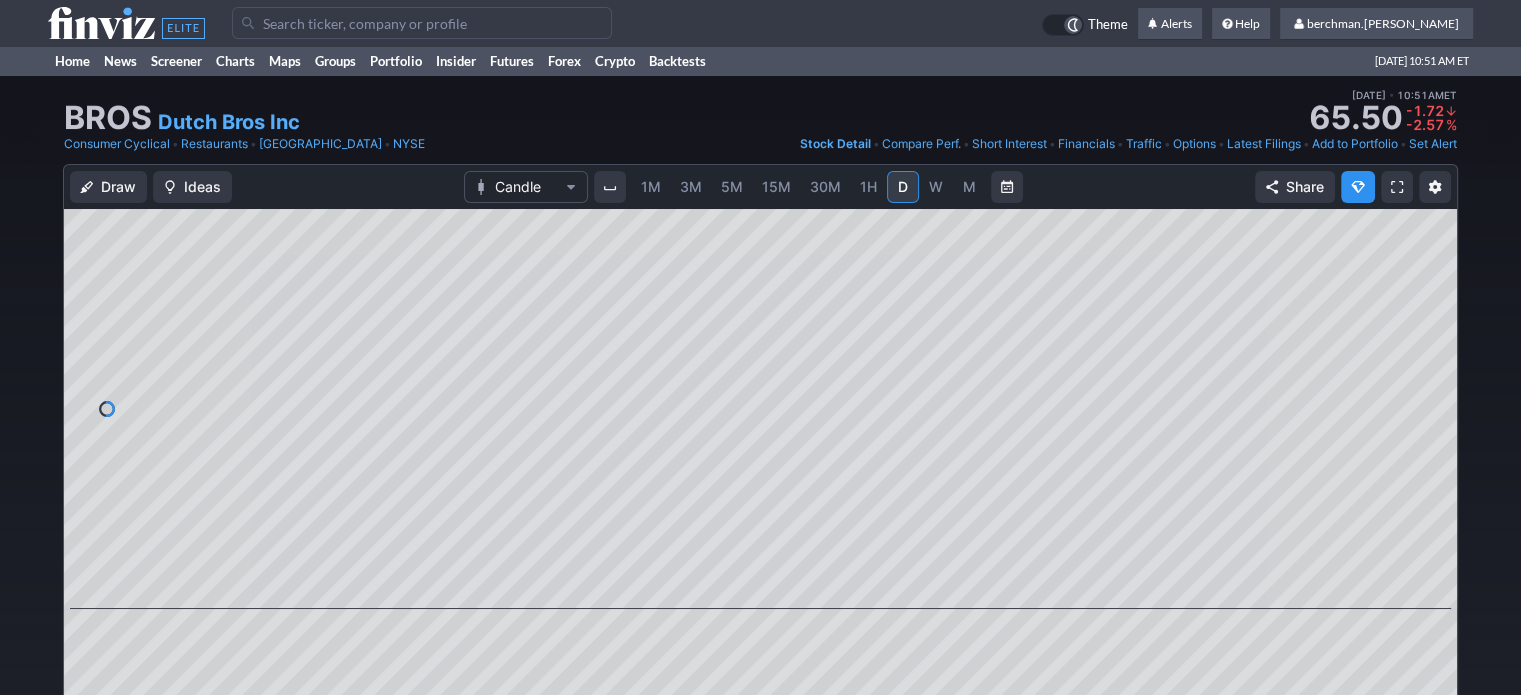 click at bounding box center (422, 23) 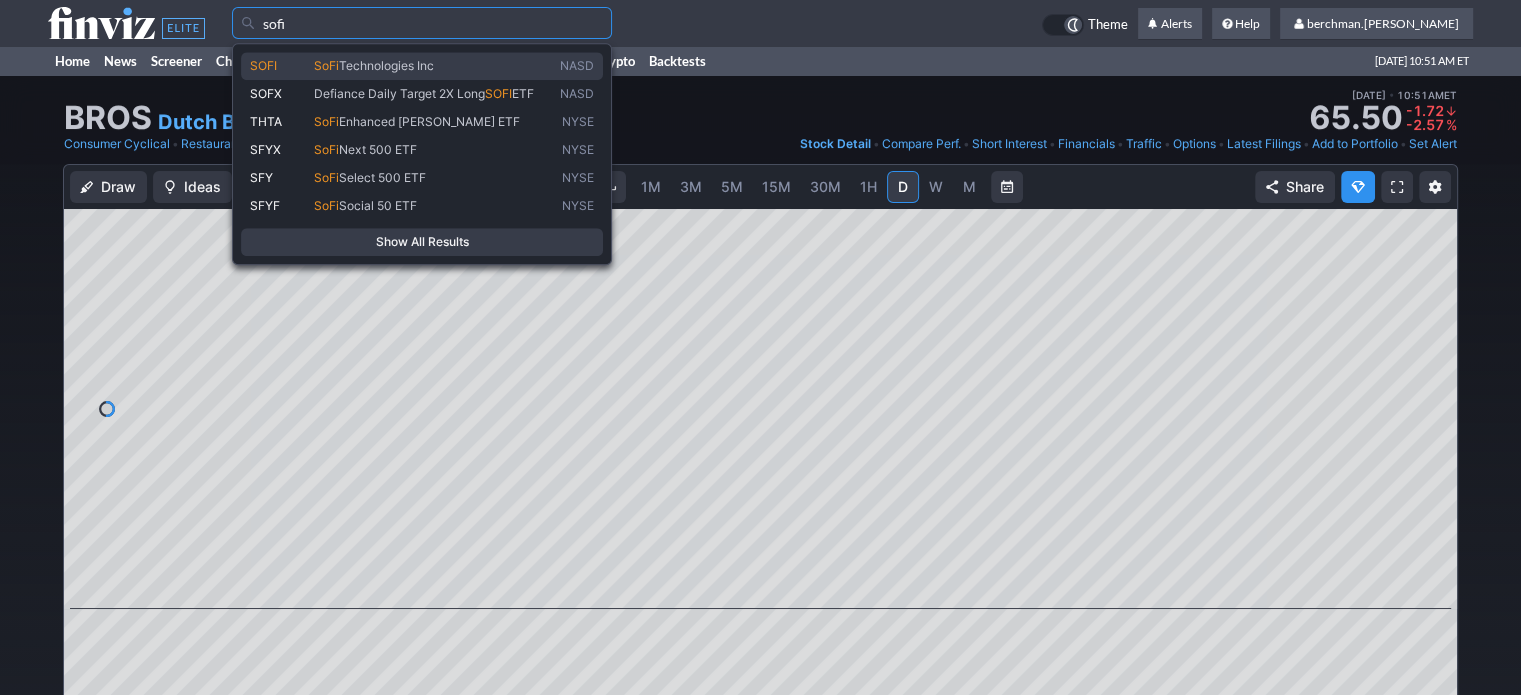 click on "Technologies Inc" at bounding box center (386, 65) 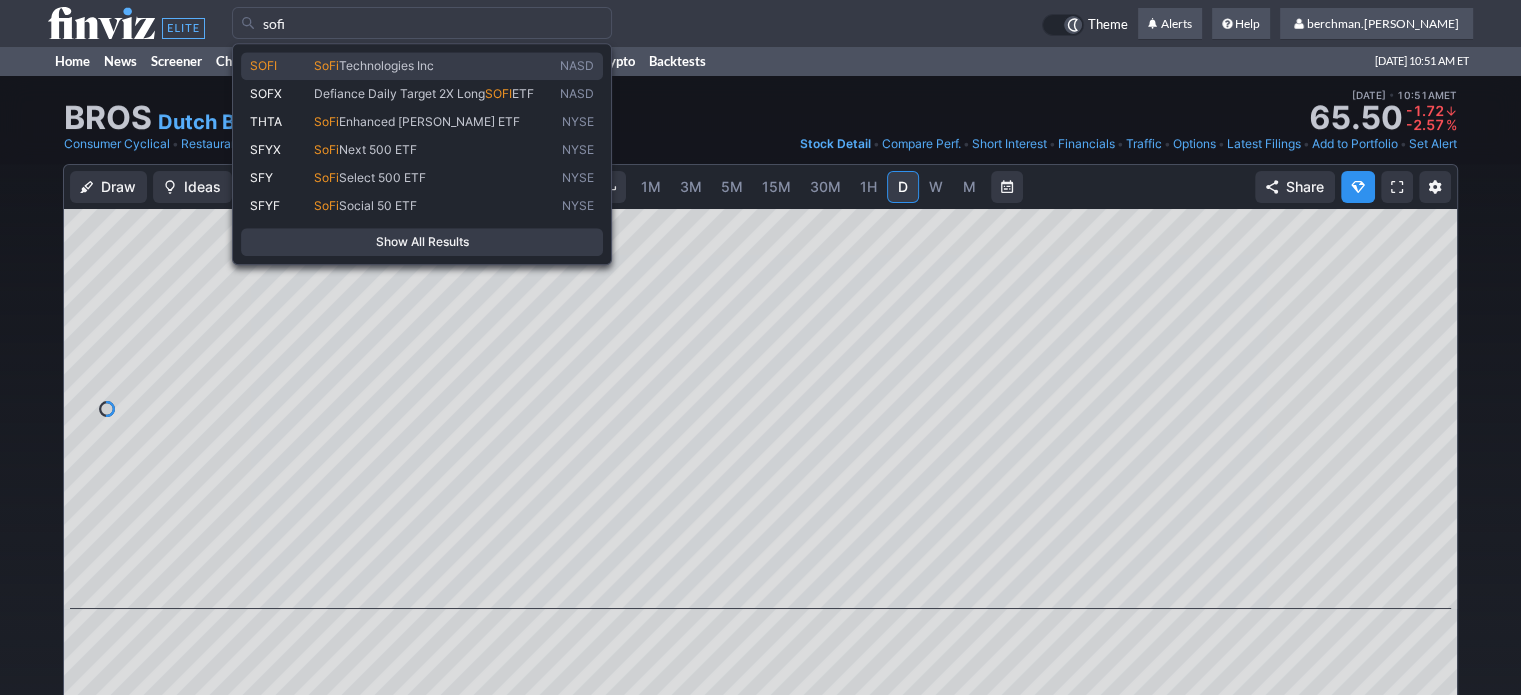 type on "SOFI" 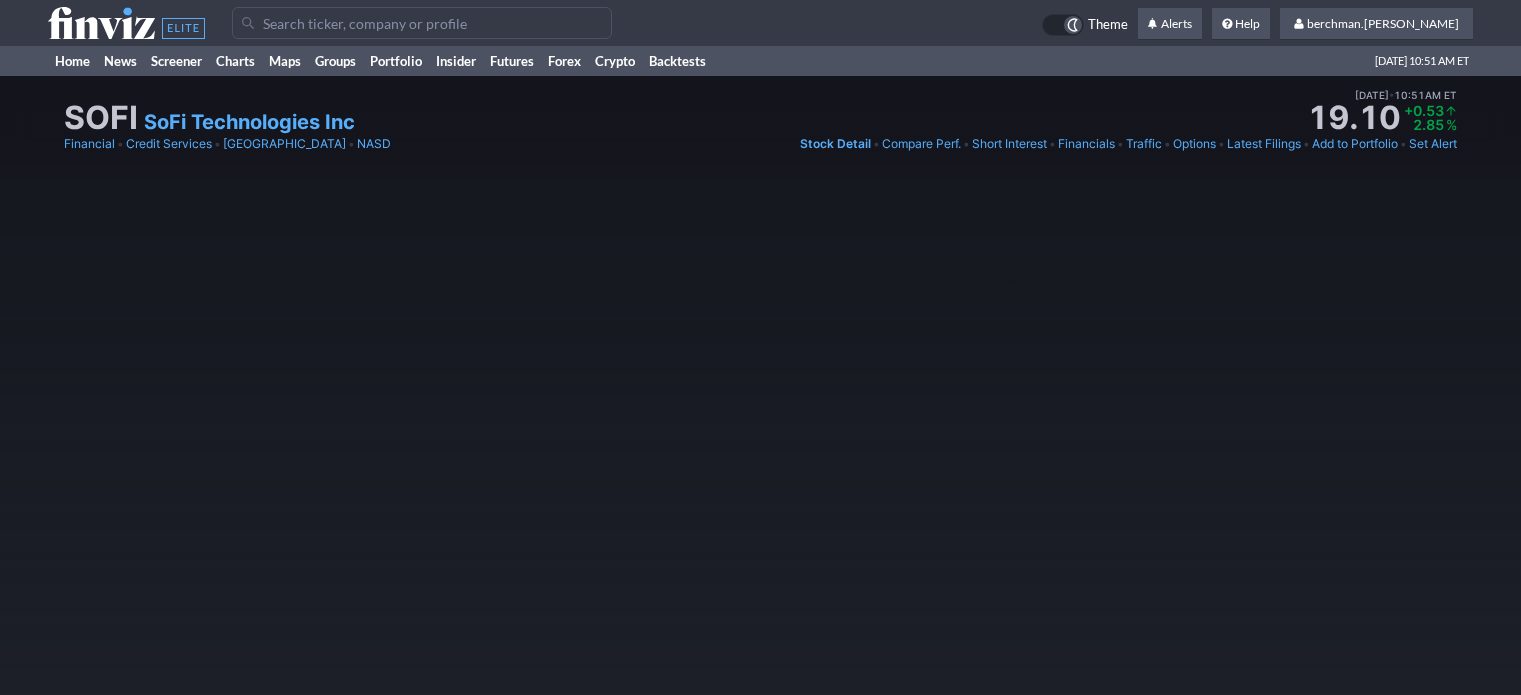 scroll, scrollTop: 0, scrollLeft: 0, axis: both 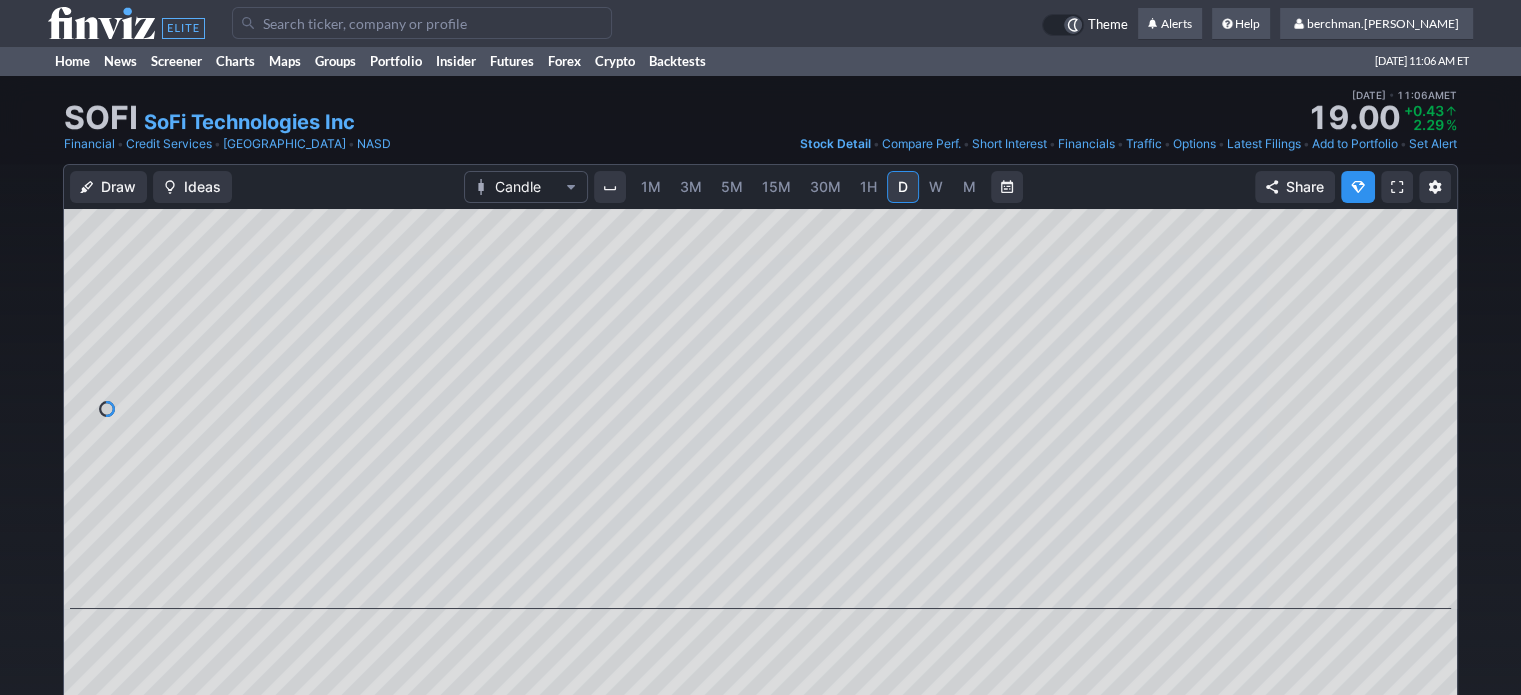 click on "5M" at bounding box center (732, 186) 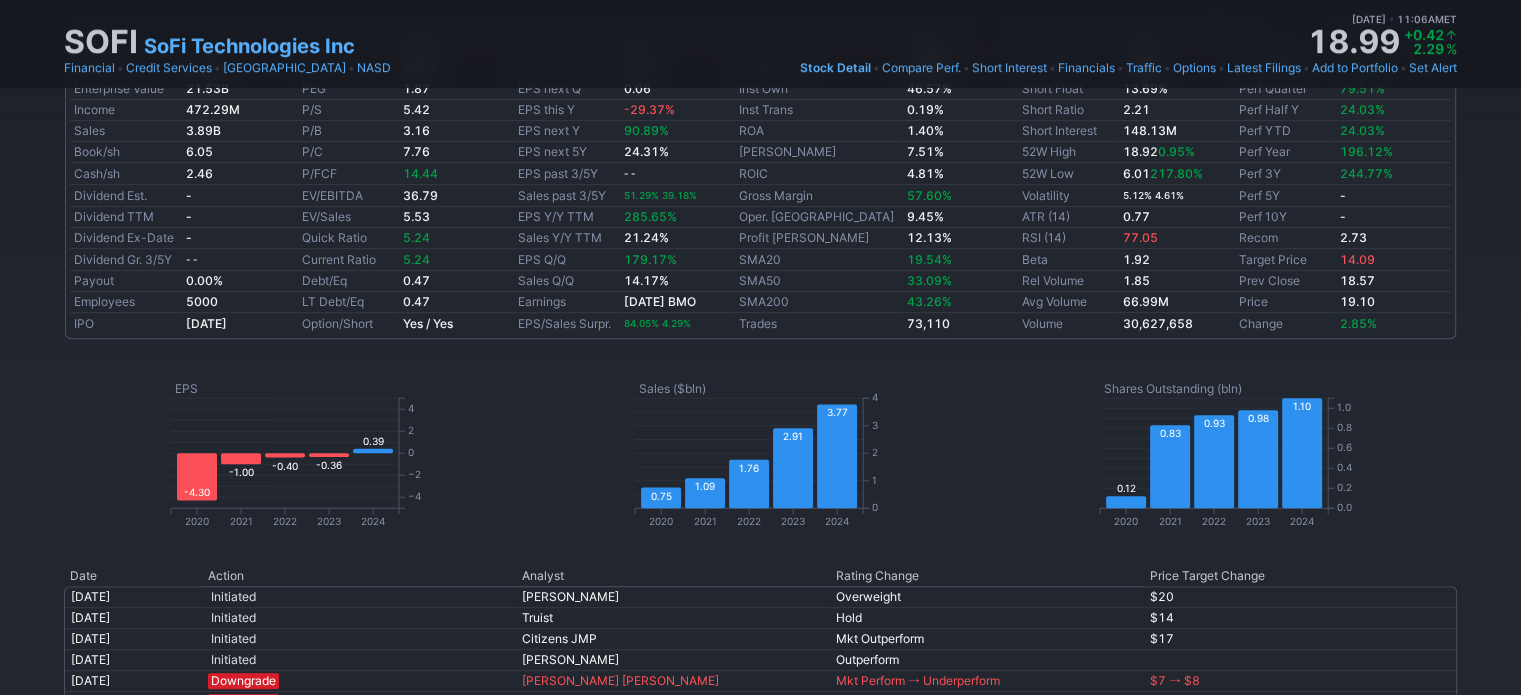 scroll, scrollTop: 600, scrollLeft: 0, axis: vertical 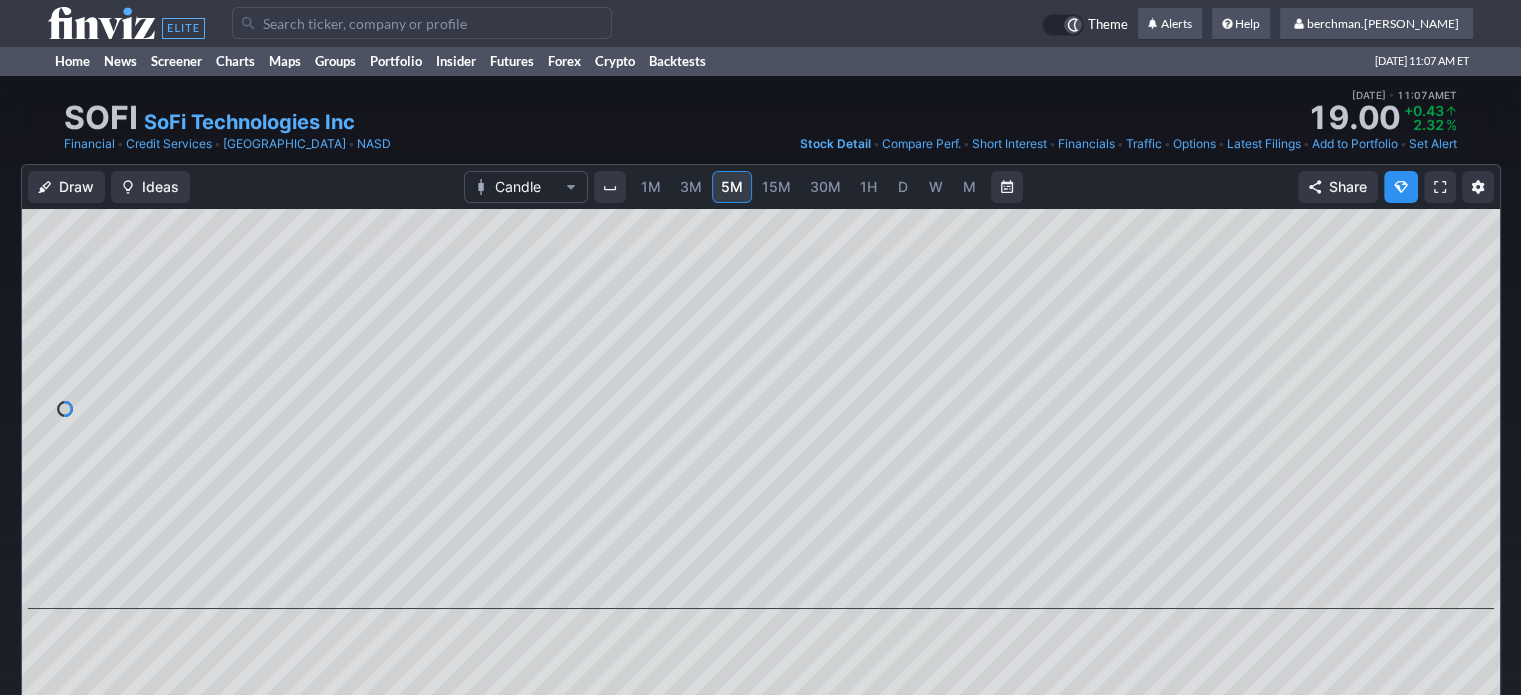 click at bounding box center [422, 23] 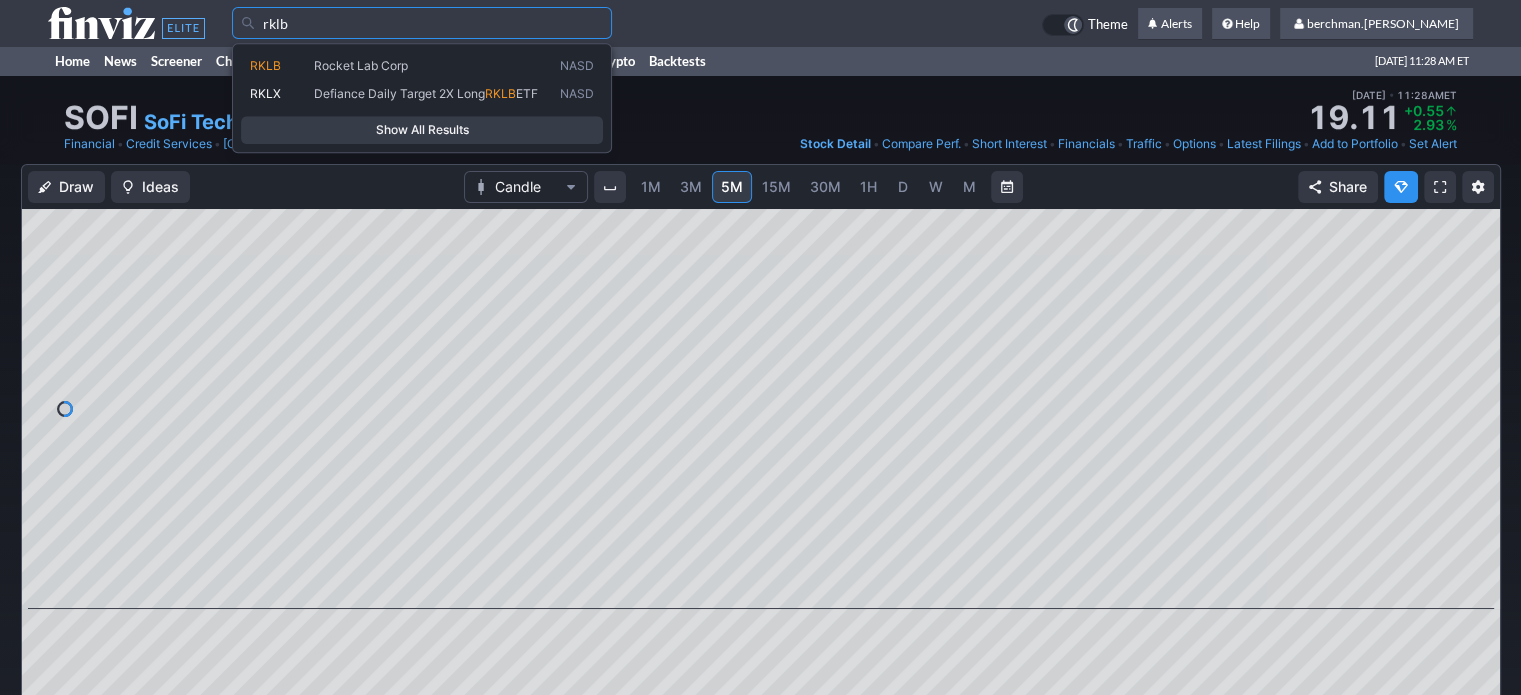 click on "Rocket Lab Corp" at bounding box center (361, 65) 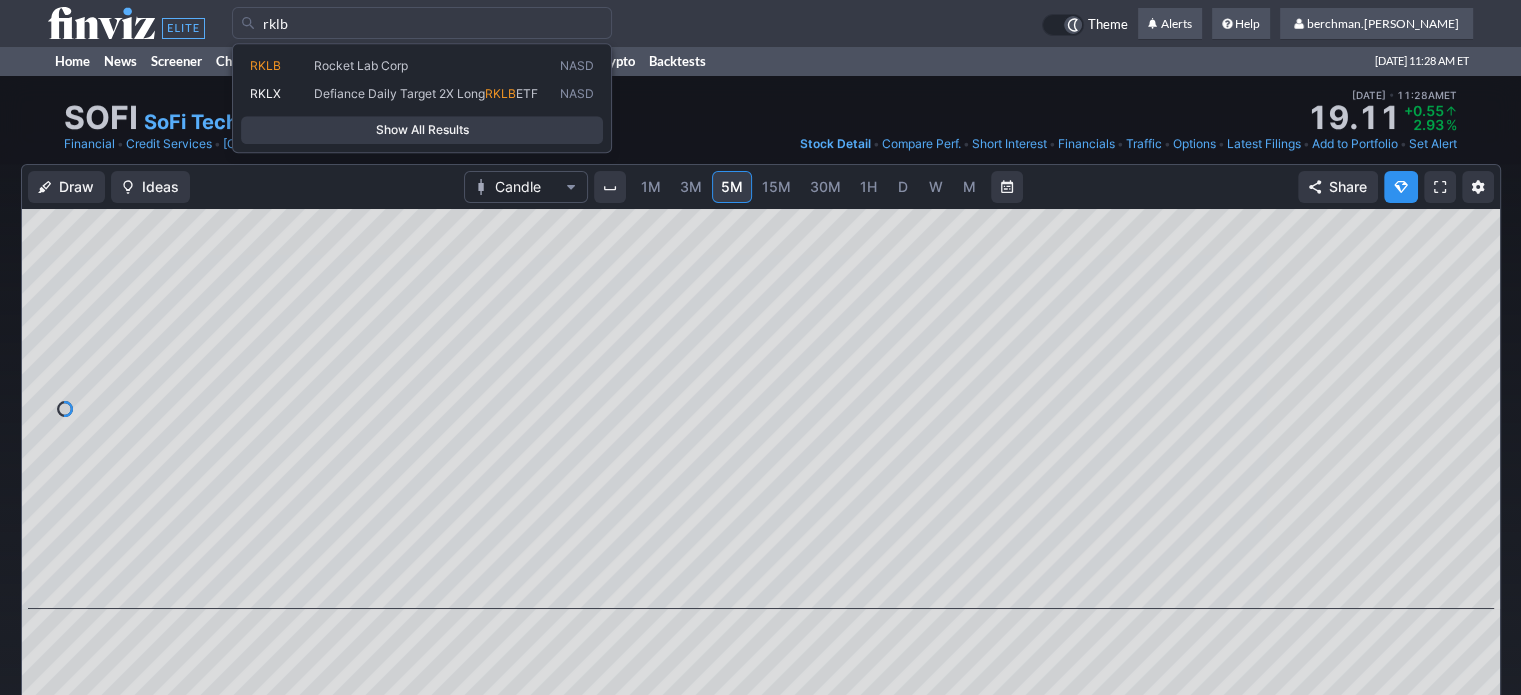 type on "RKLB" 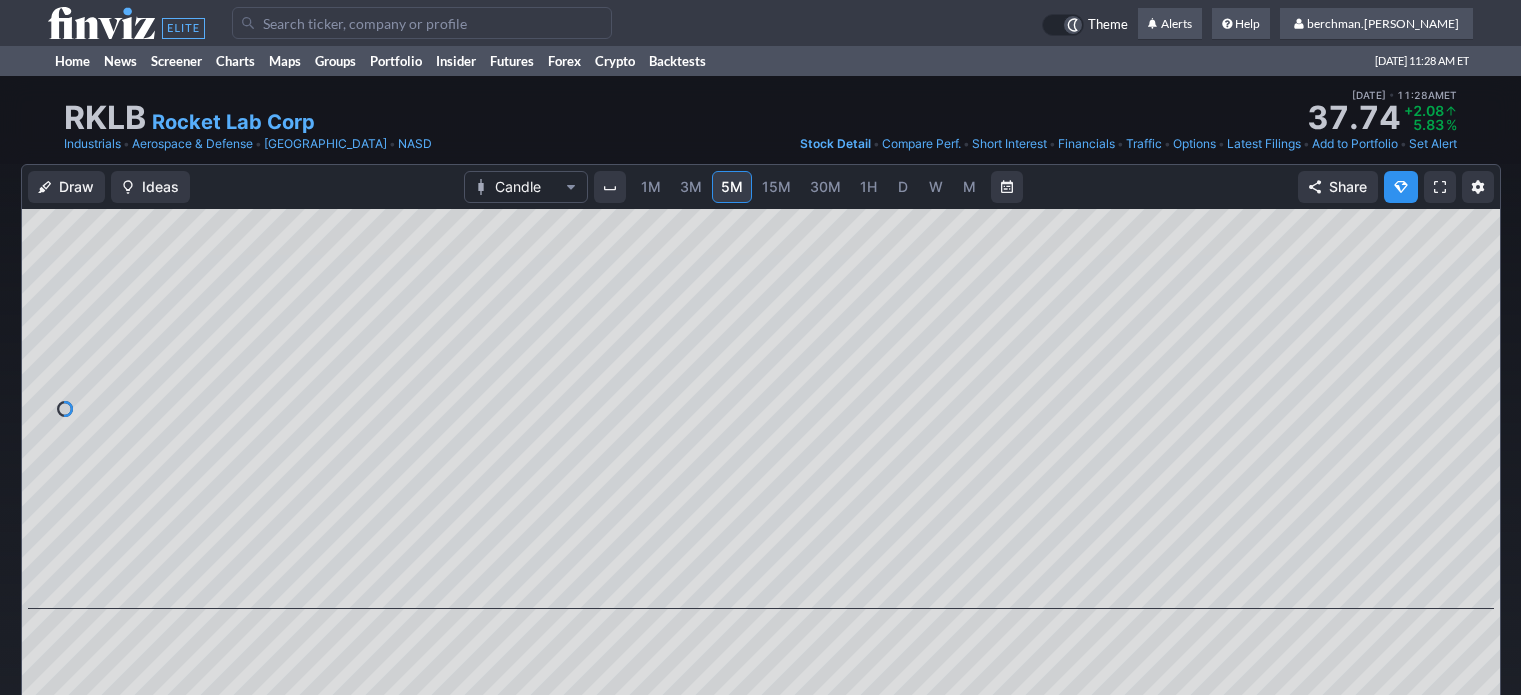 scroll, scrollTop: 0, scrollLeft: 0, axis: both 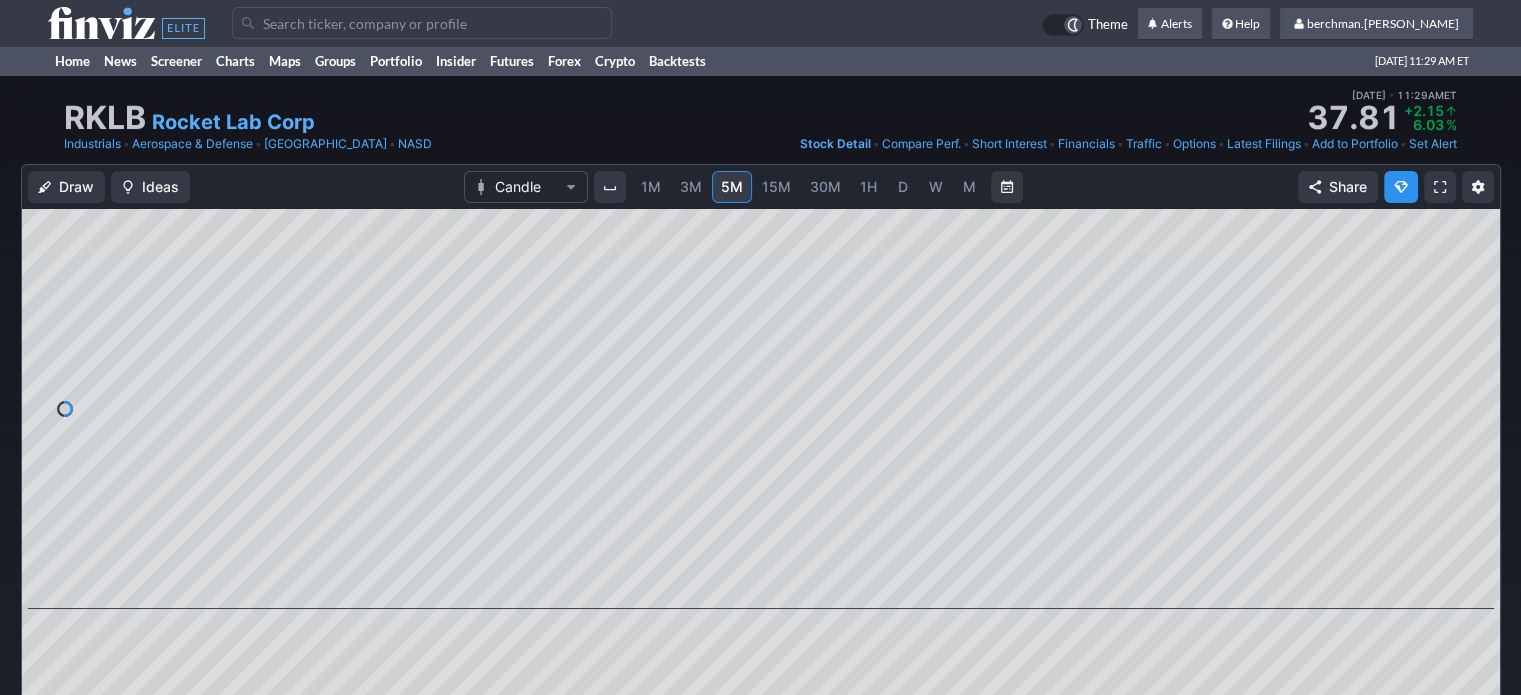 click on "D" at bounding box center [903, 186] 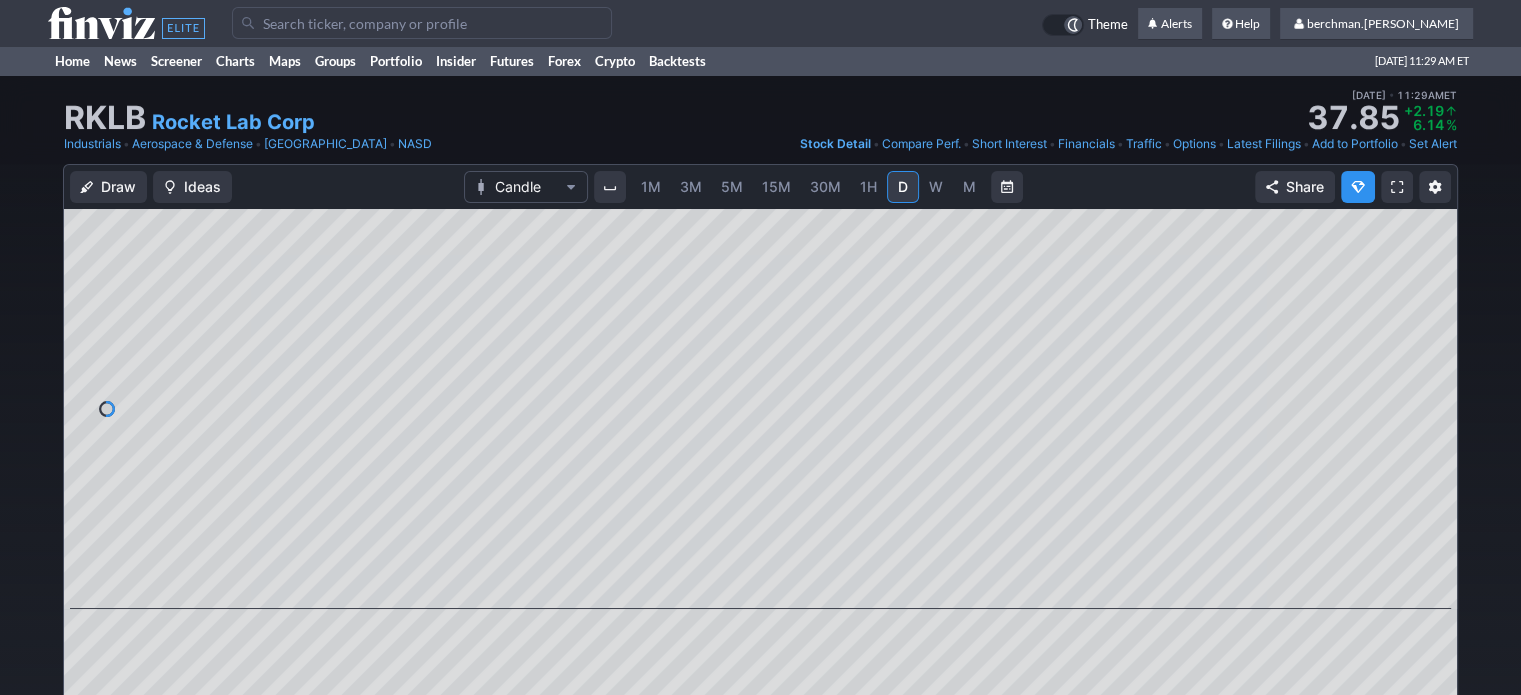 click on "5M" at bounding box center (732, 186) 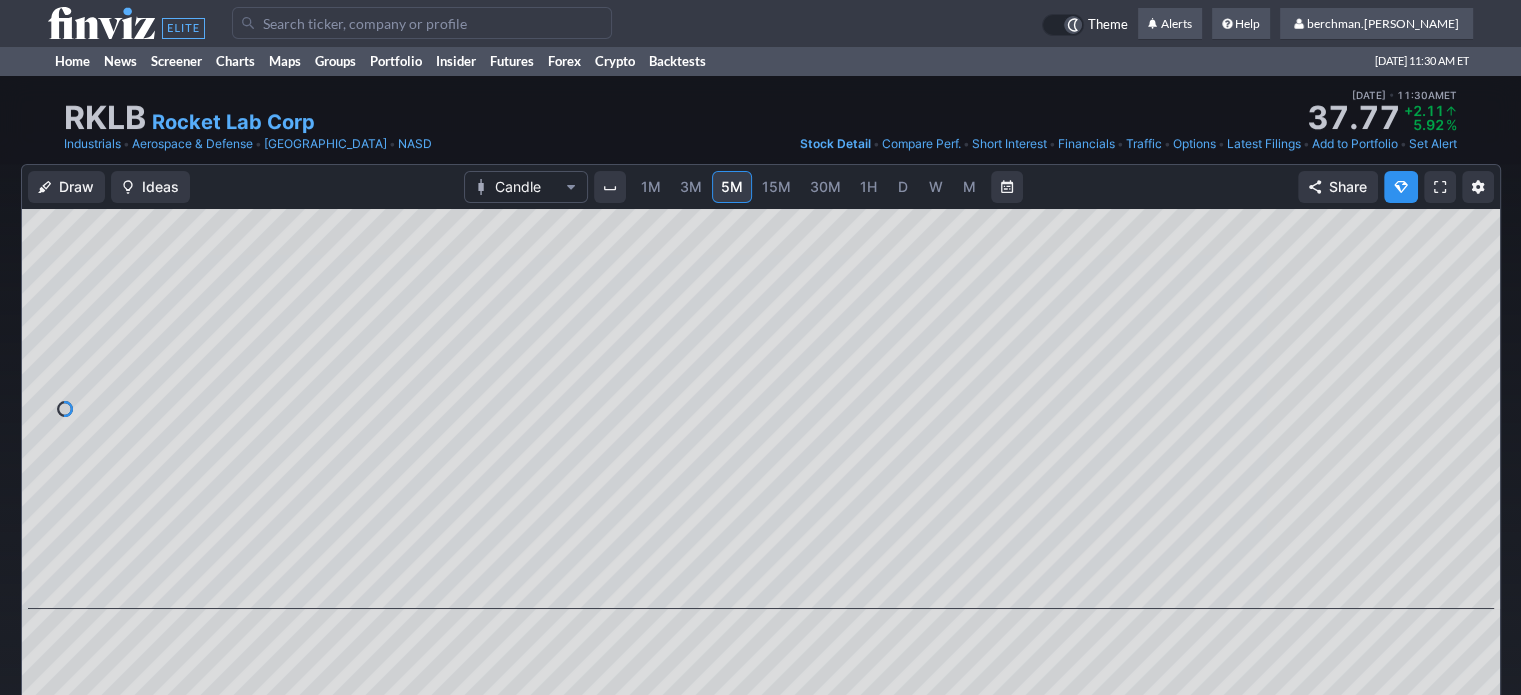 click at bounding box center [422, 23] 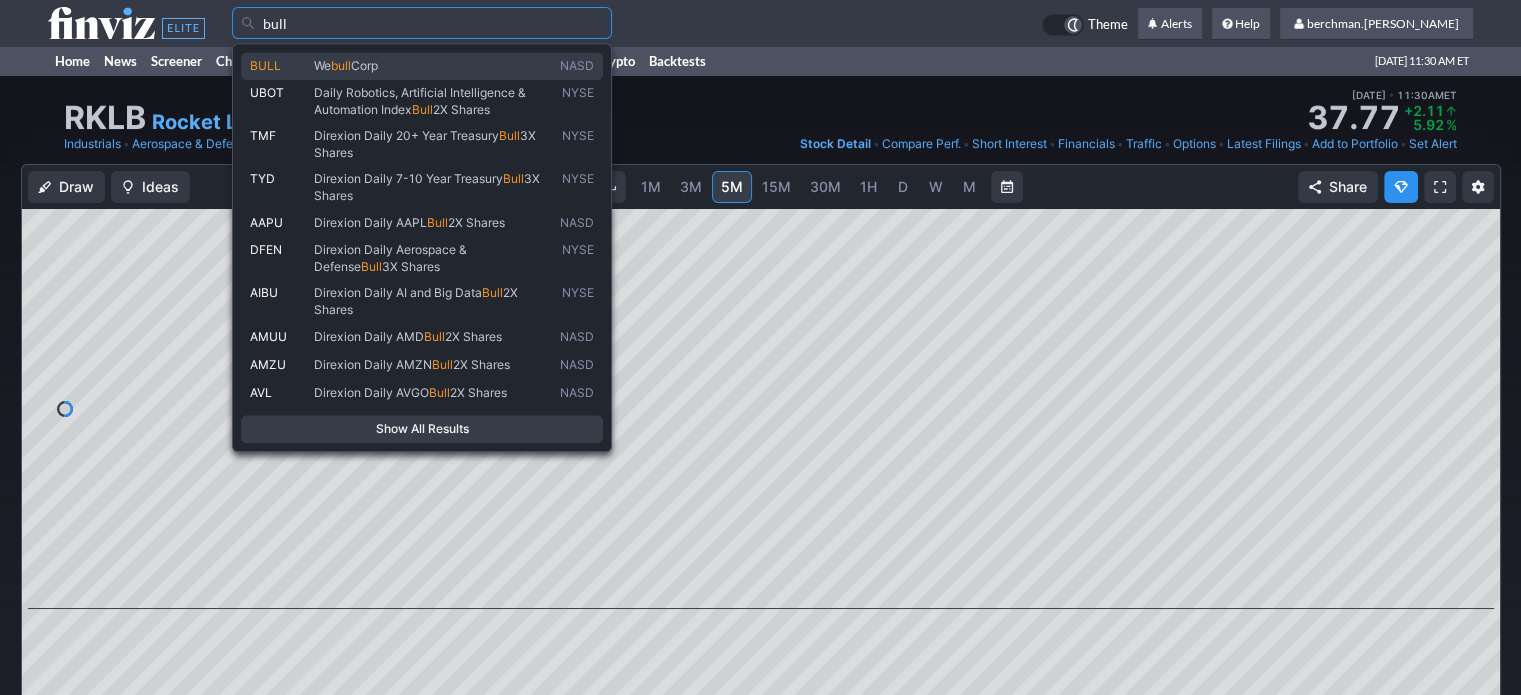 click on "BULL We bull  Corp NASD" at bounding box center [422, 66] 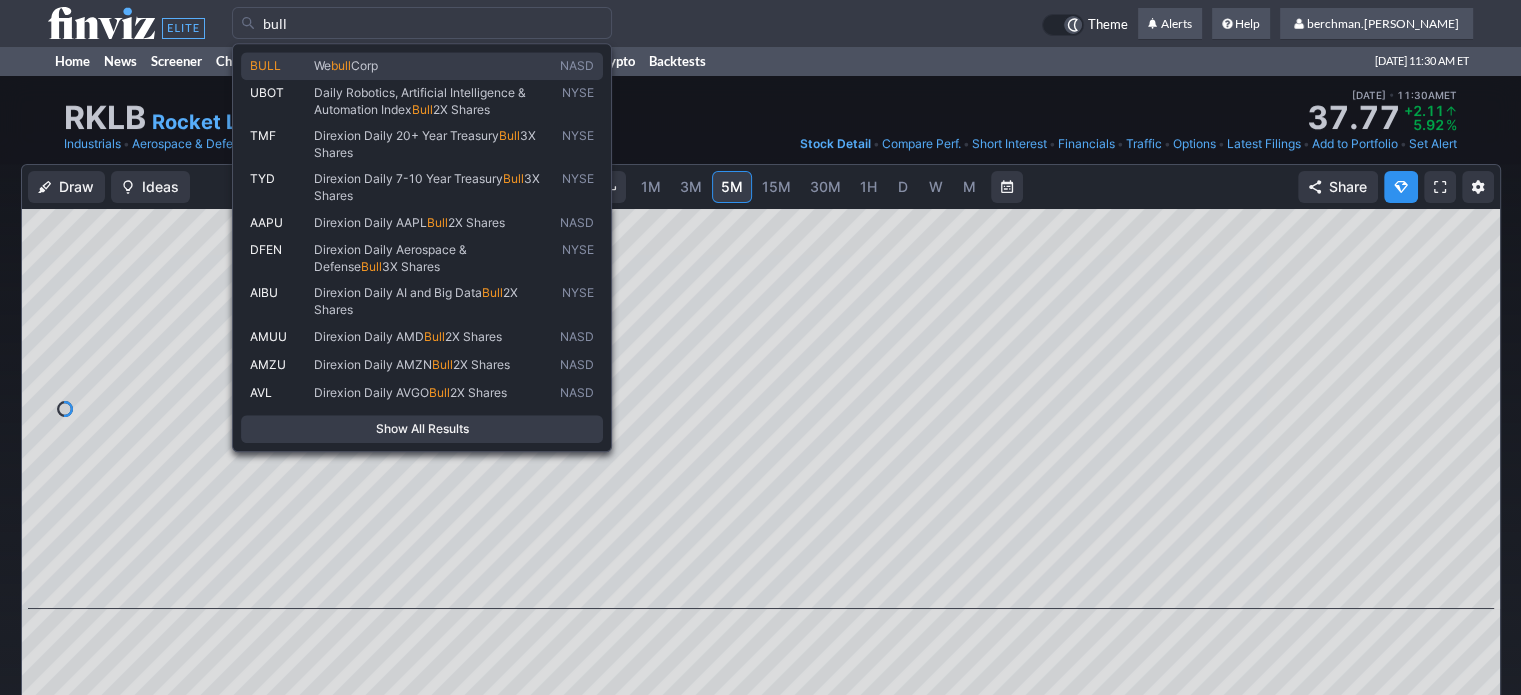 type on "BULL" 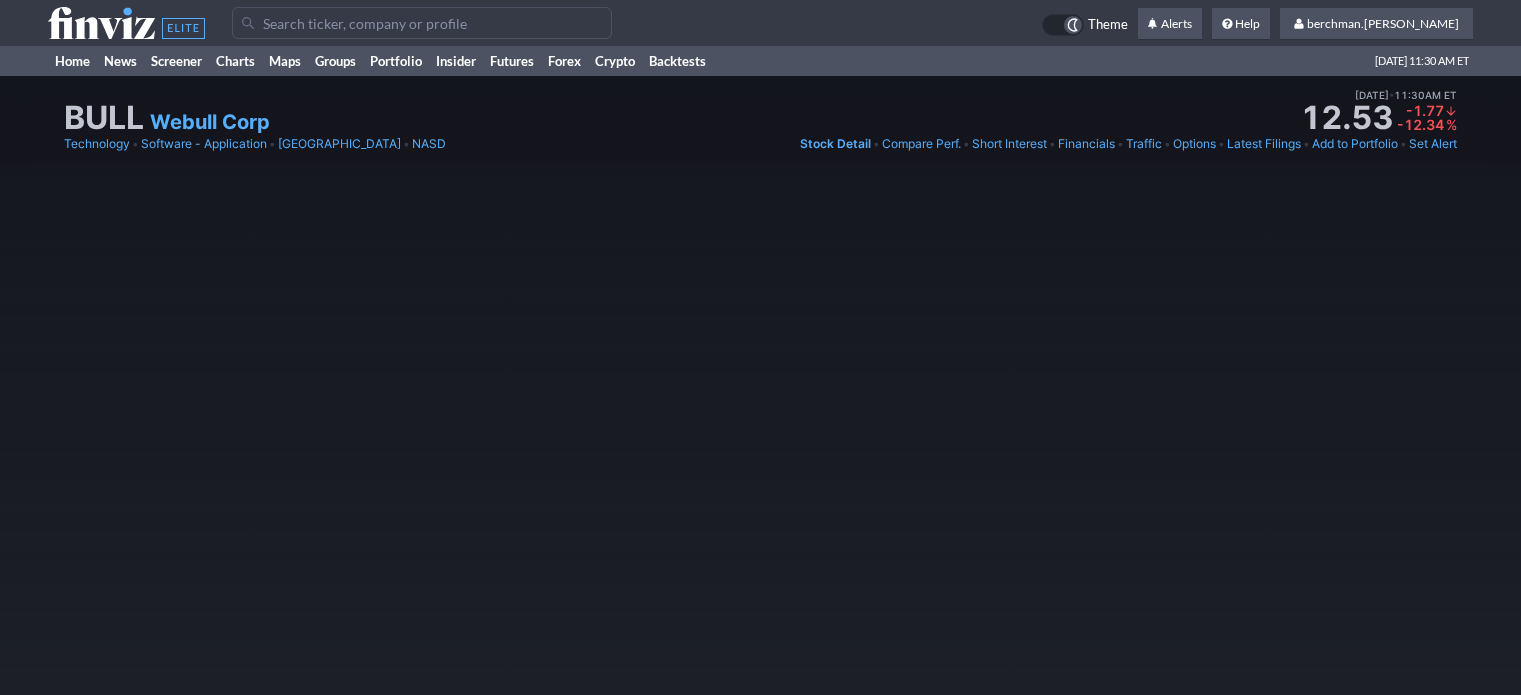 scroll, scrollTop: 0, scrollLeft: 0, axis: both 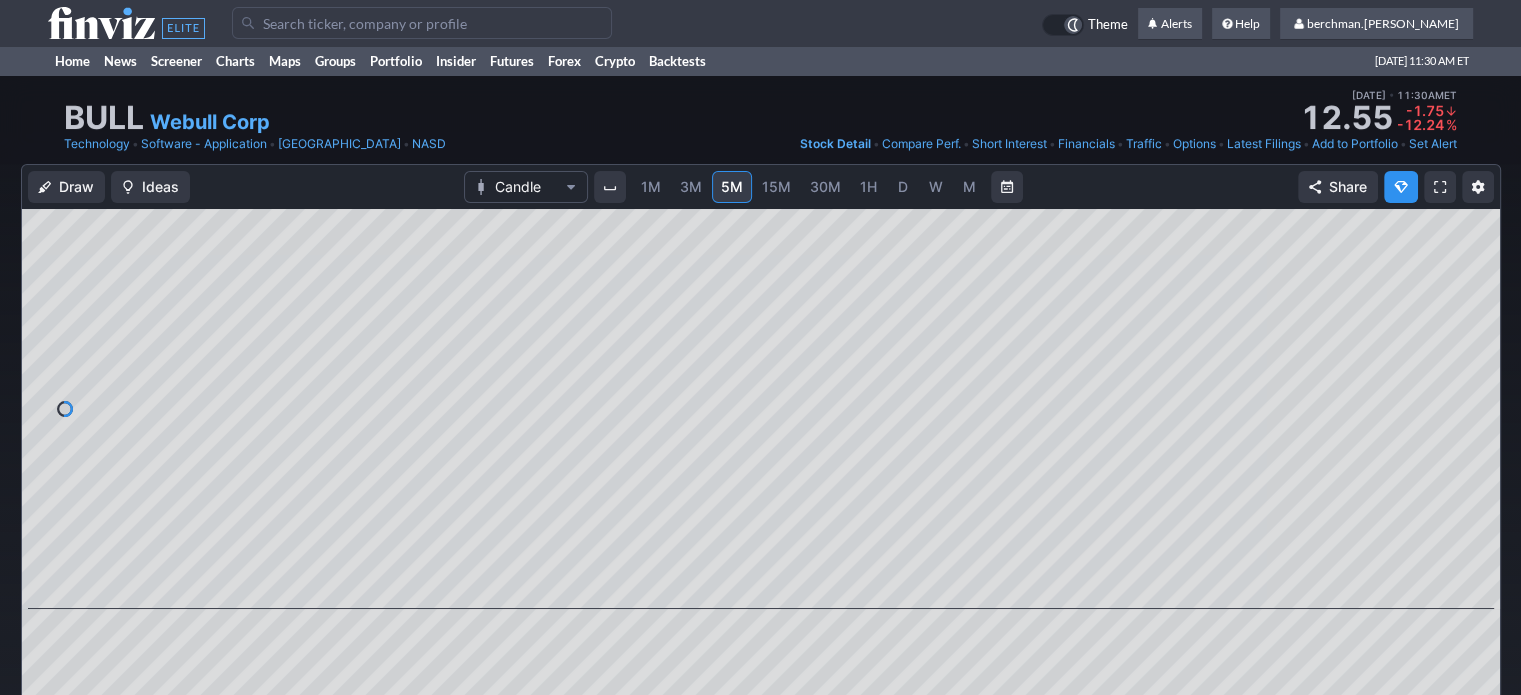 click at bounding box center (422, 23) 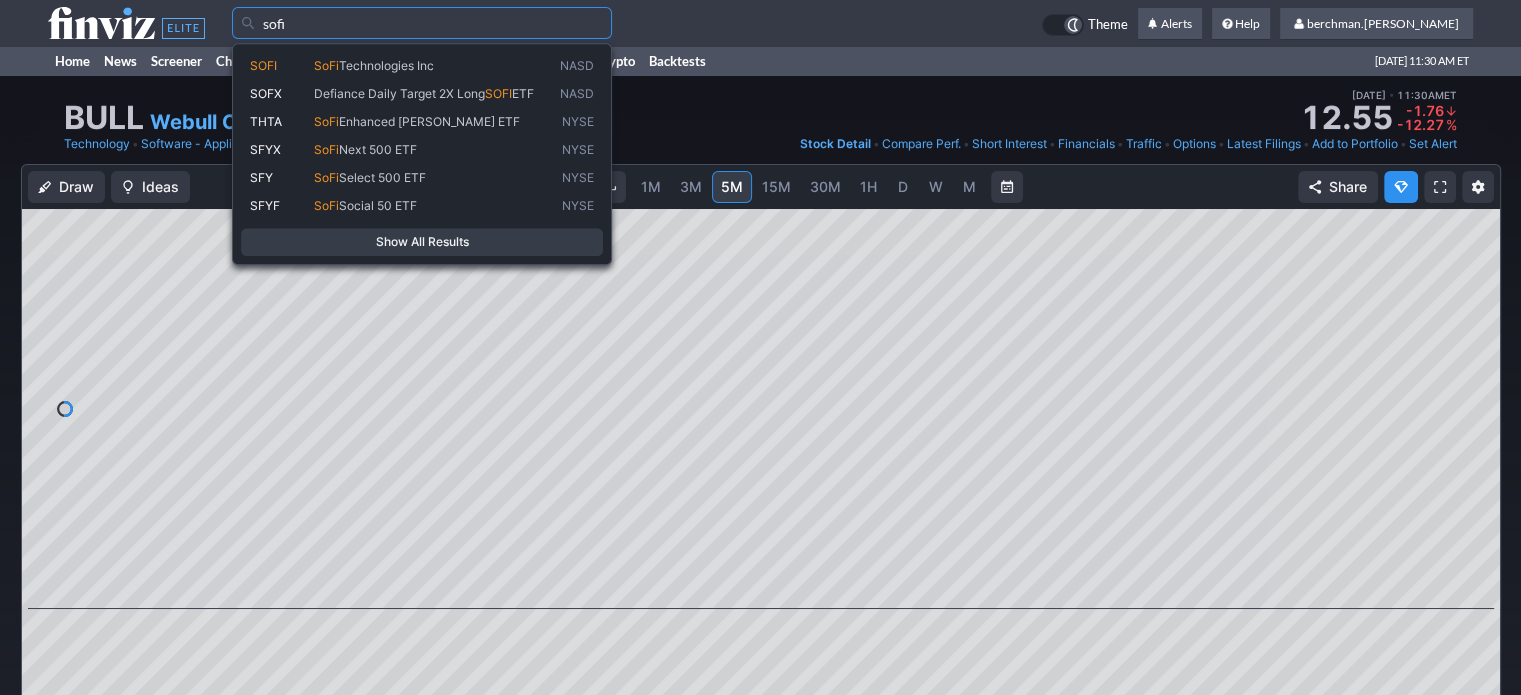 click on "Technologies Inc" at bounding box center (386, 65) 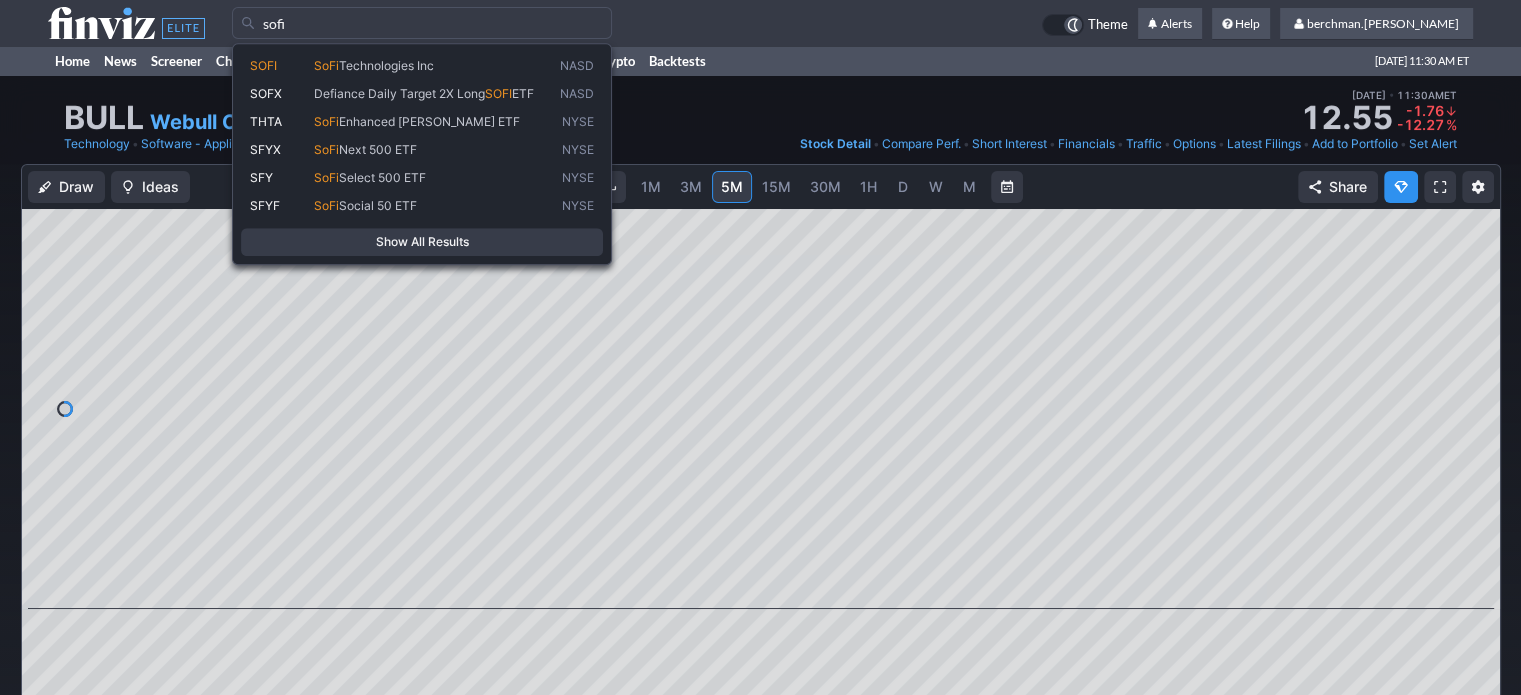 type on "SOFI" 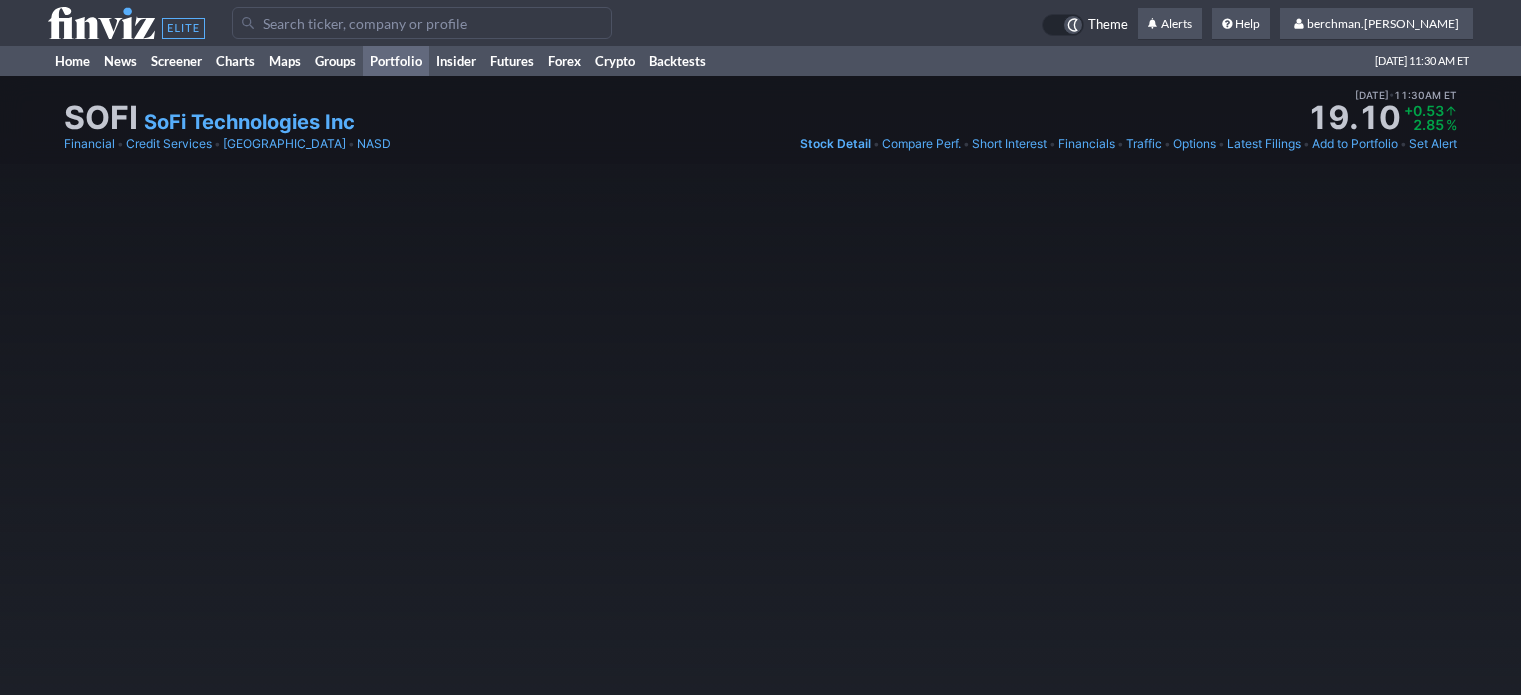 scroll, scrollTop: 0, scrollLeft: 0, axis: both 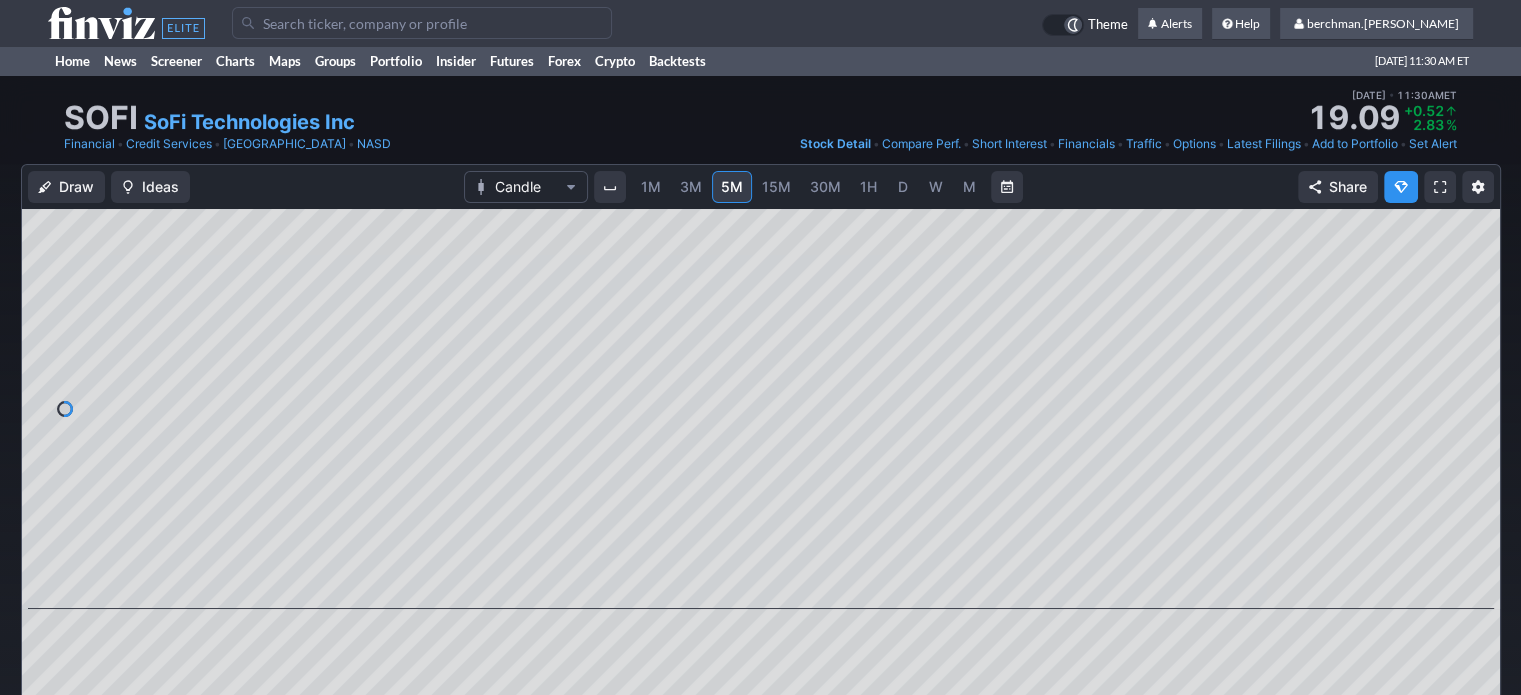 click at bounding box center (422, 23) 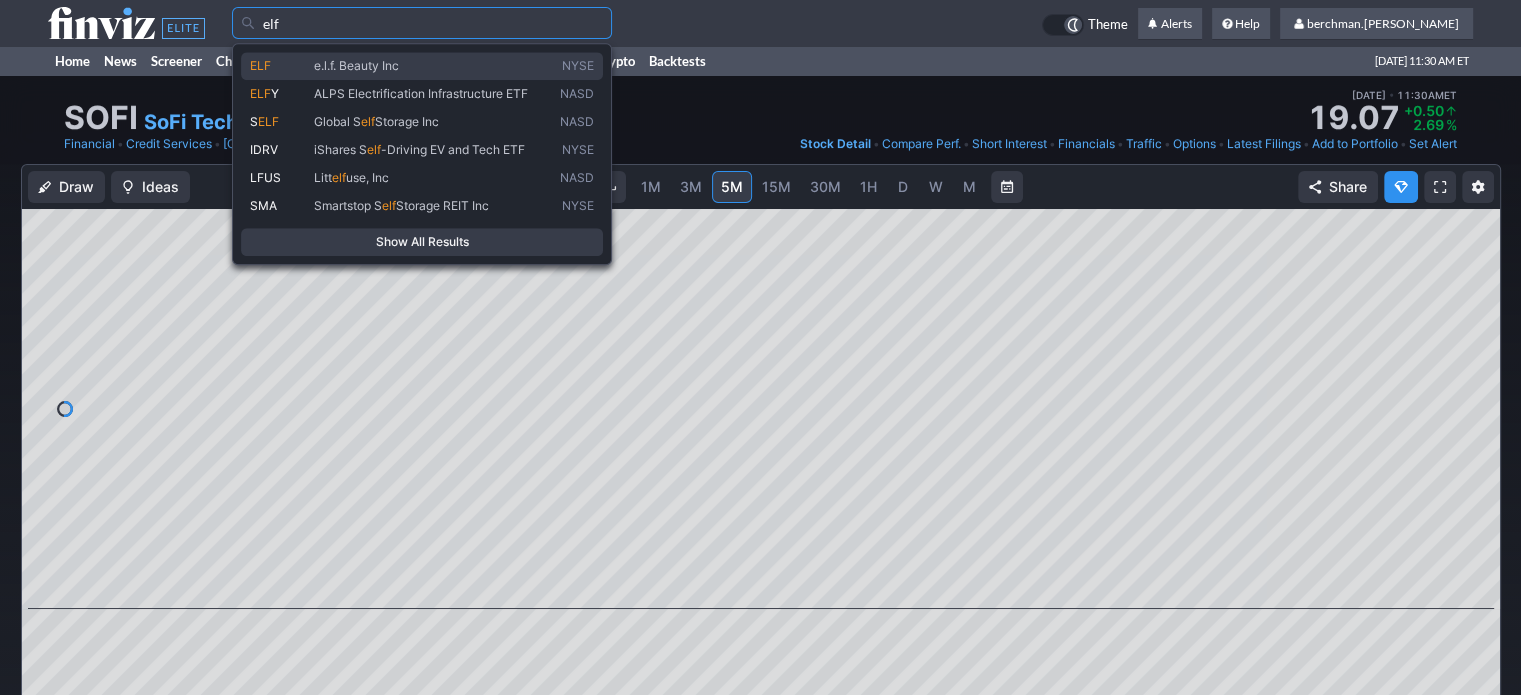 click on "e.l.f. Beauty Inc" at bounding box center (356, 65) 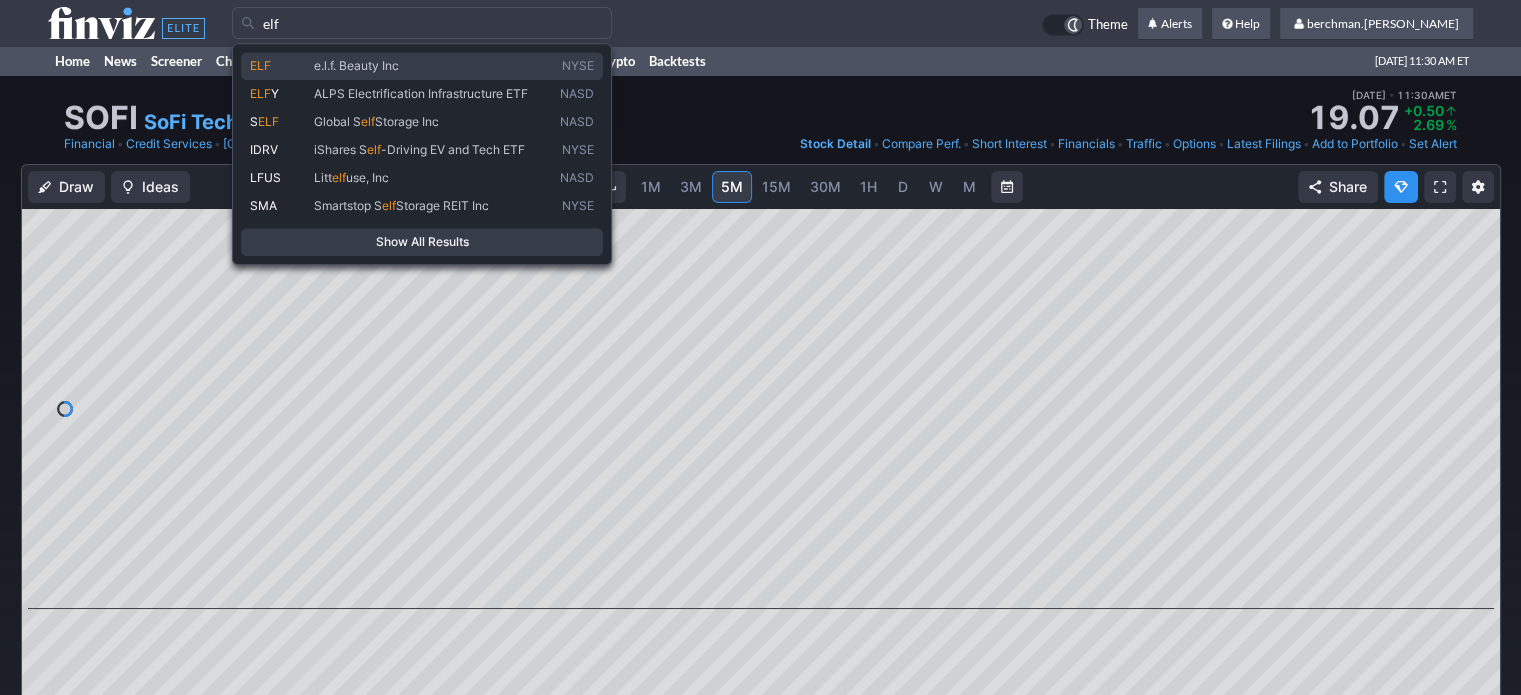 type on "ELF" 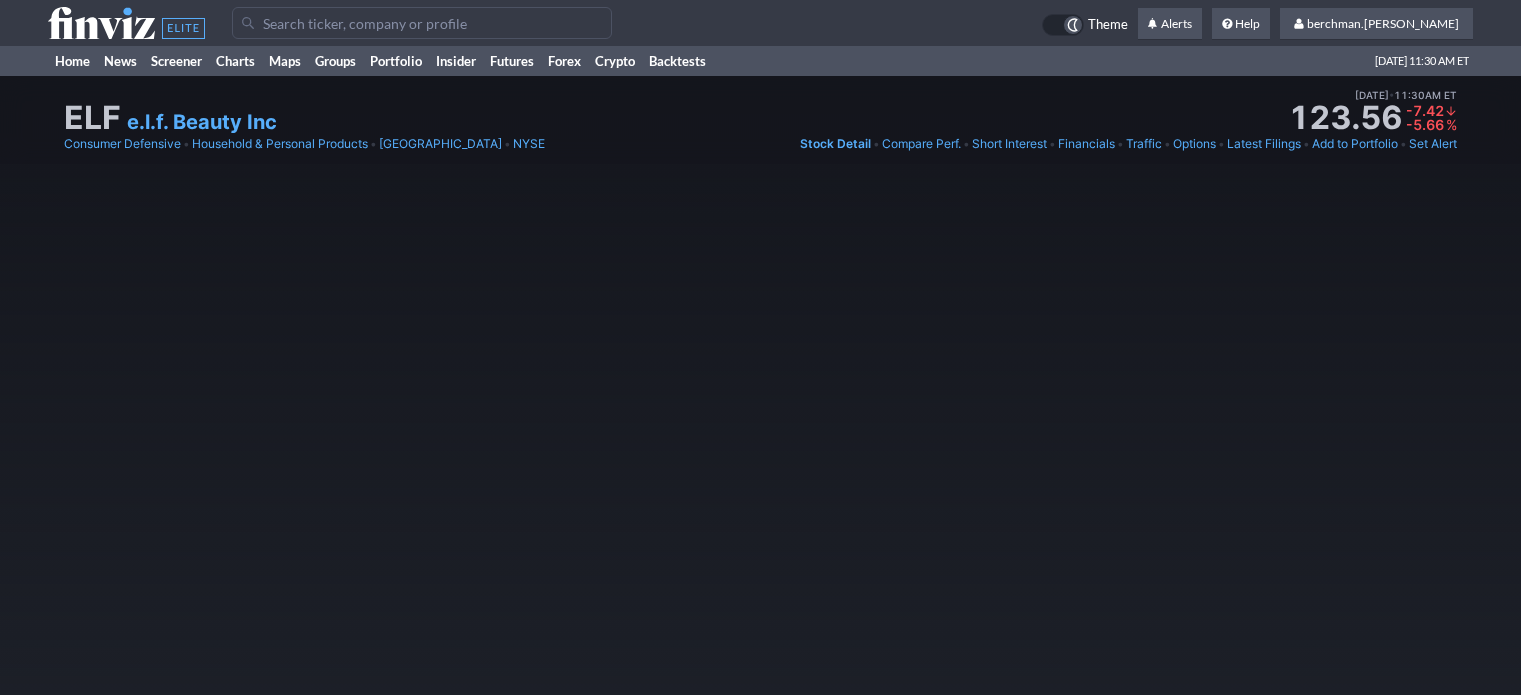 scroll, scrollTop: 0, scrollLeft: 0, axis: both 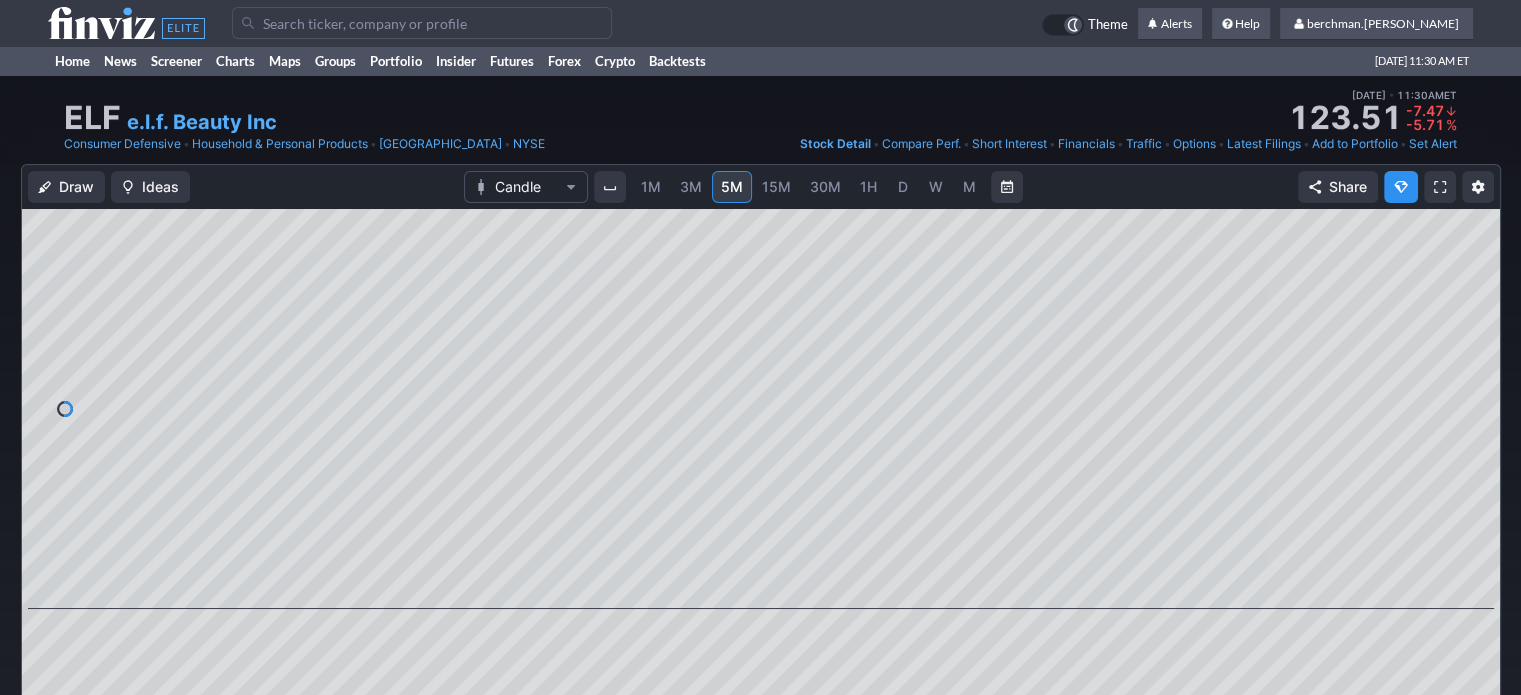 click on "D" at bounding box center (903, 186) 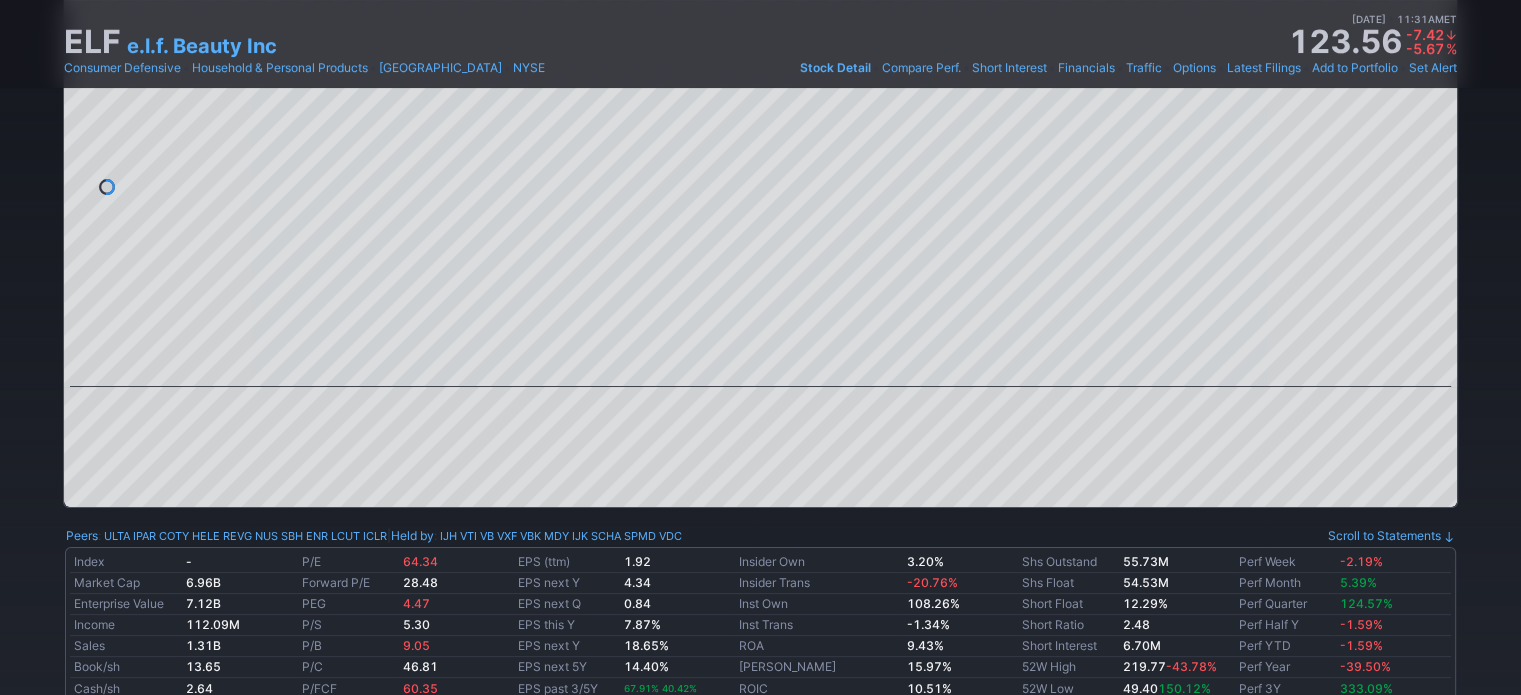 scroll, scrollTop: 0, scrollLeft: 0, axis: both 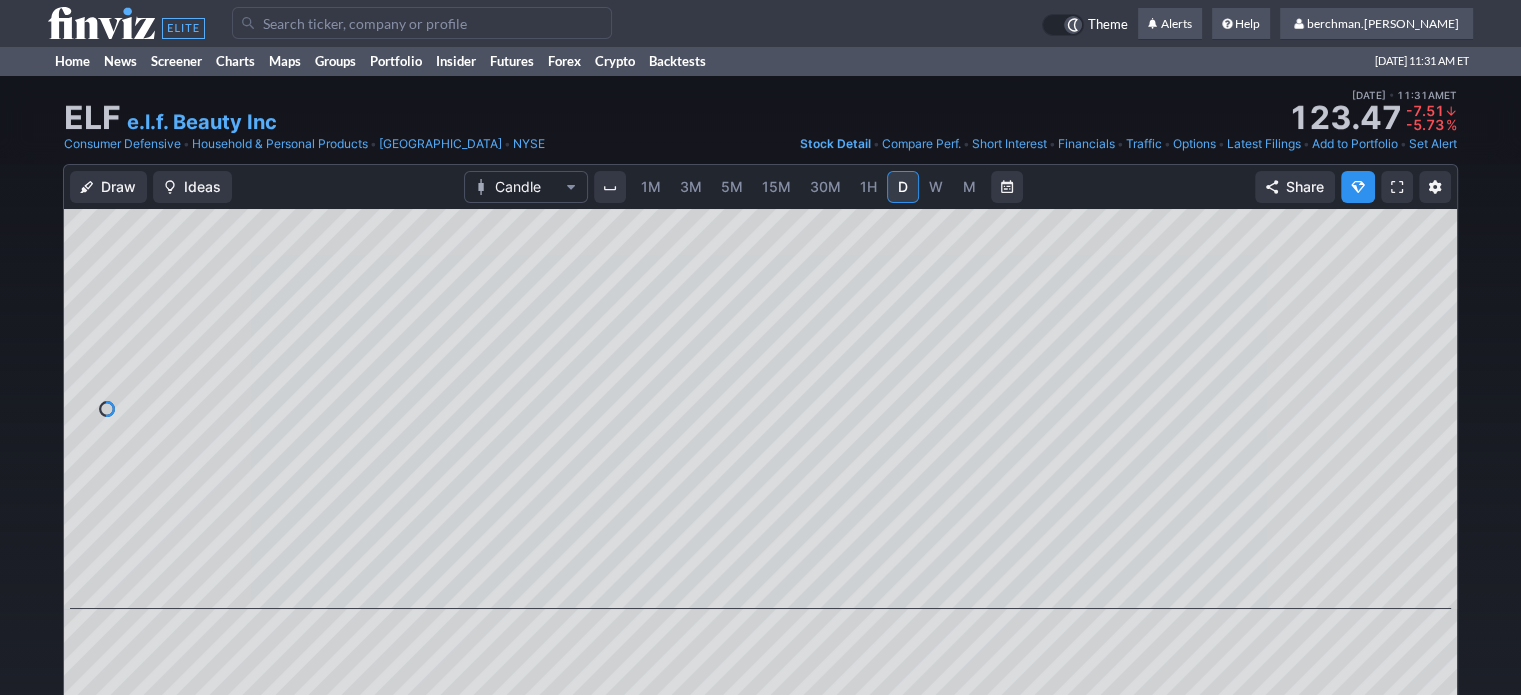 click on "W" at bounding box center [936, 186] 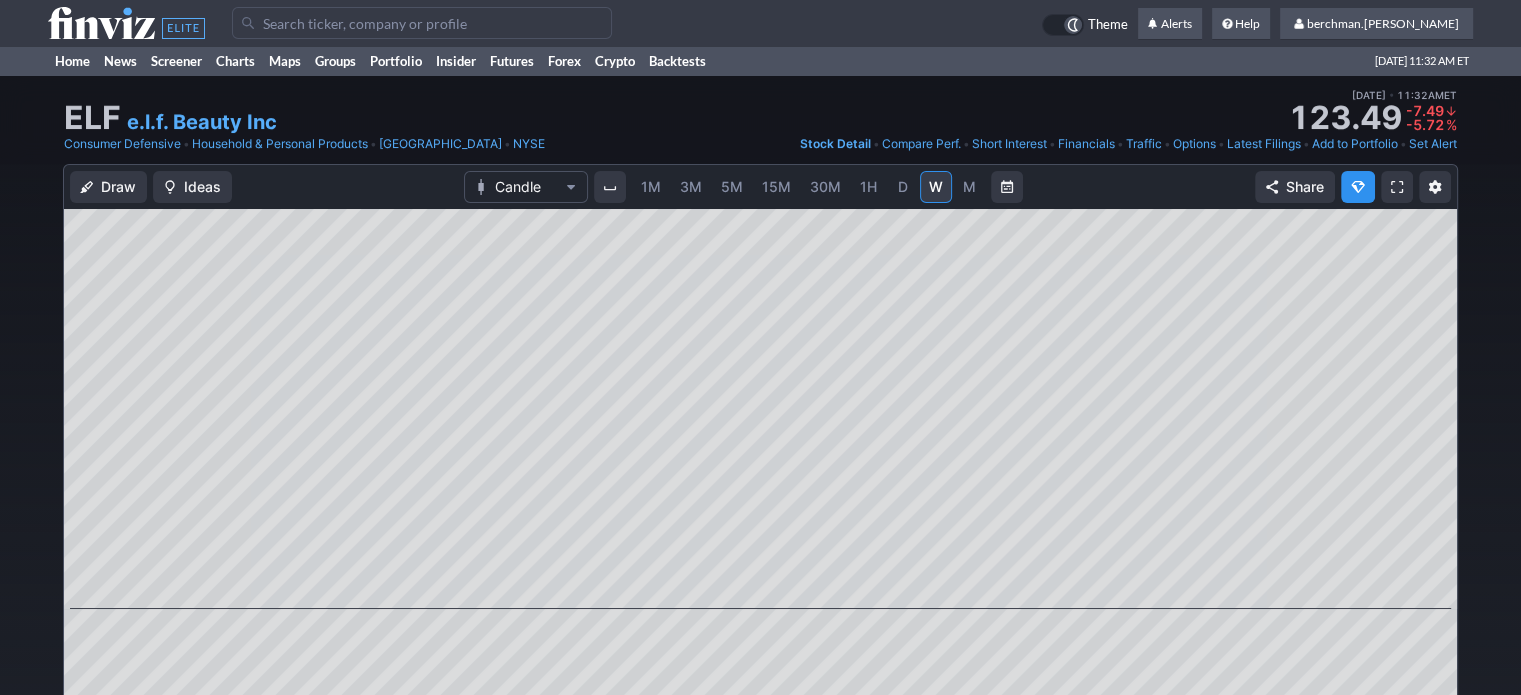 click on "D" at bounding box center [903, 186] 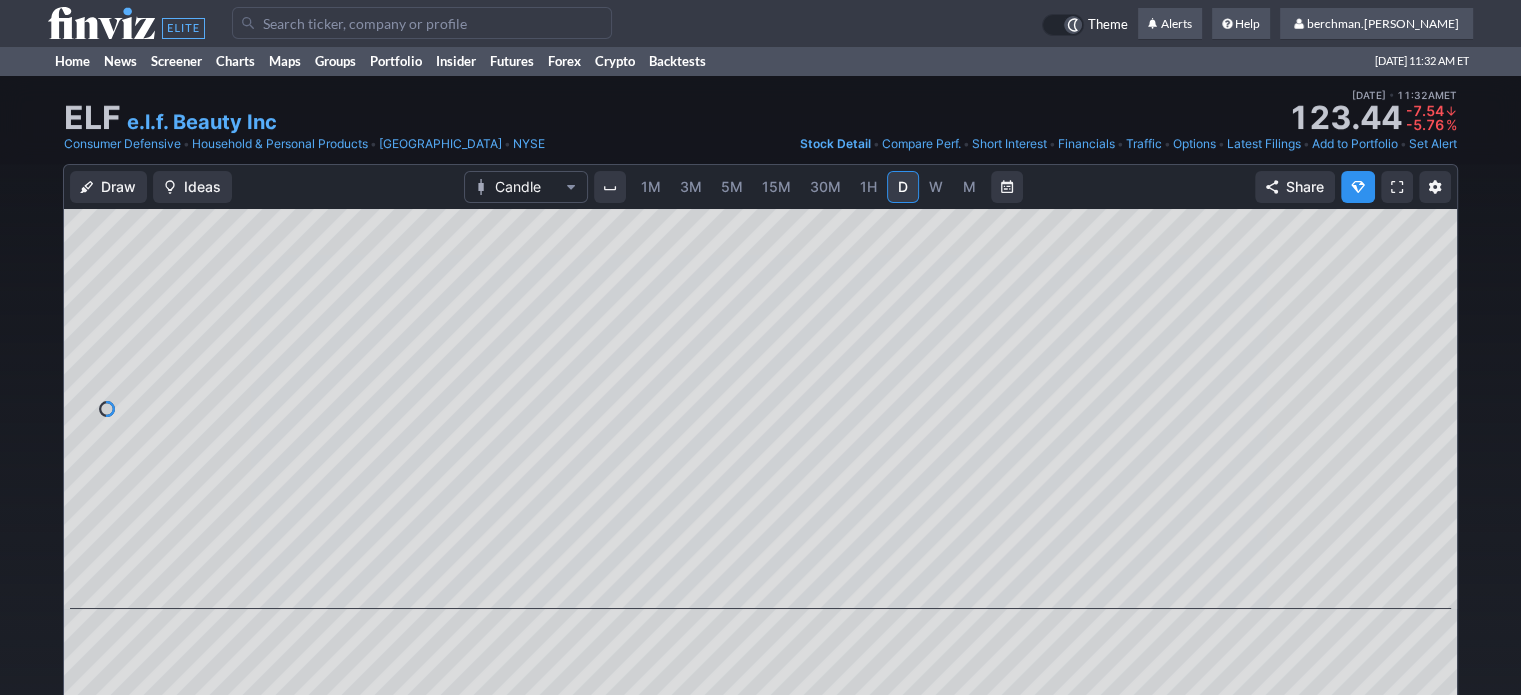 click on "W" at bounding box center (936, 186) 